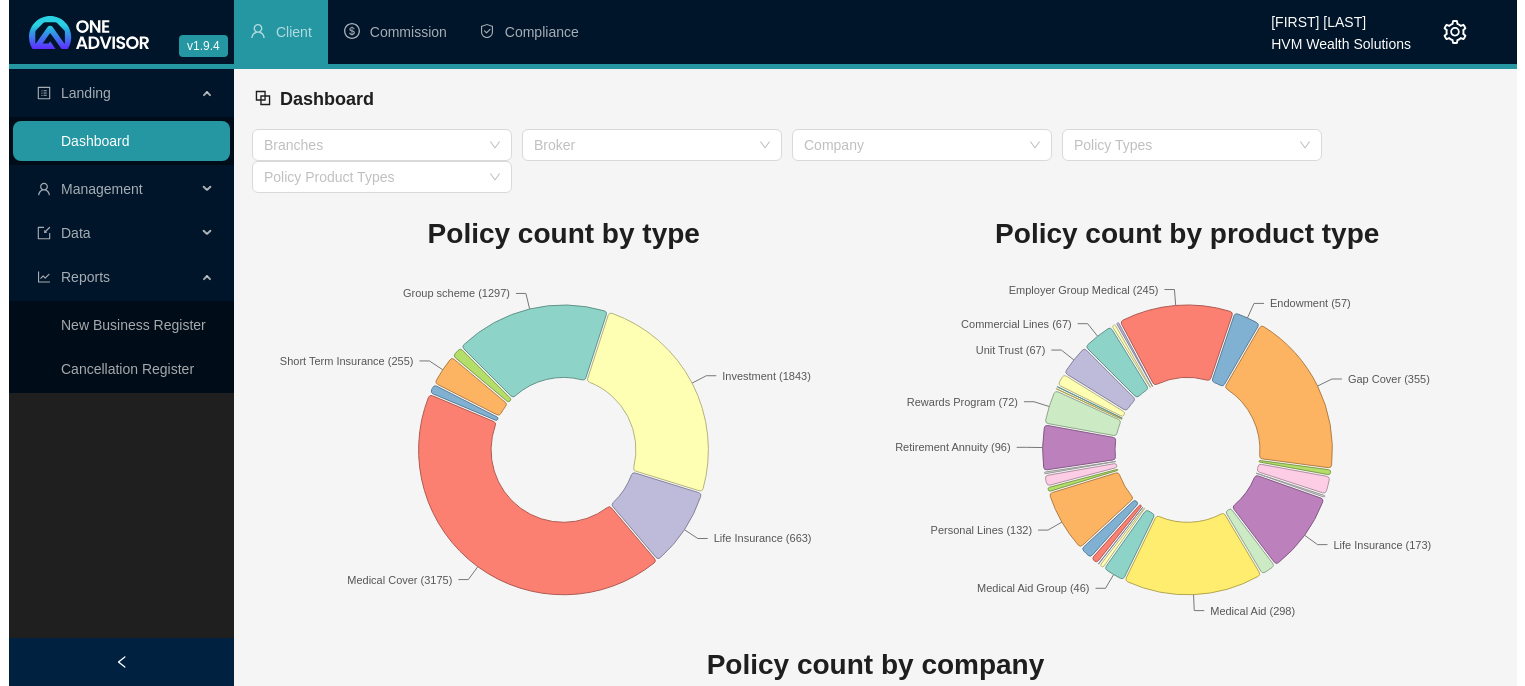 scroll, scrollTop: 0, scrollLeft: 0, axis: both 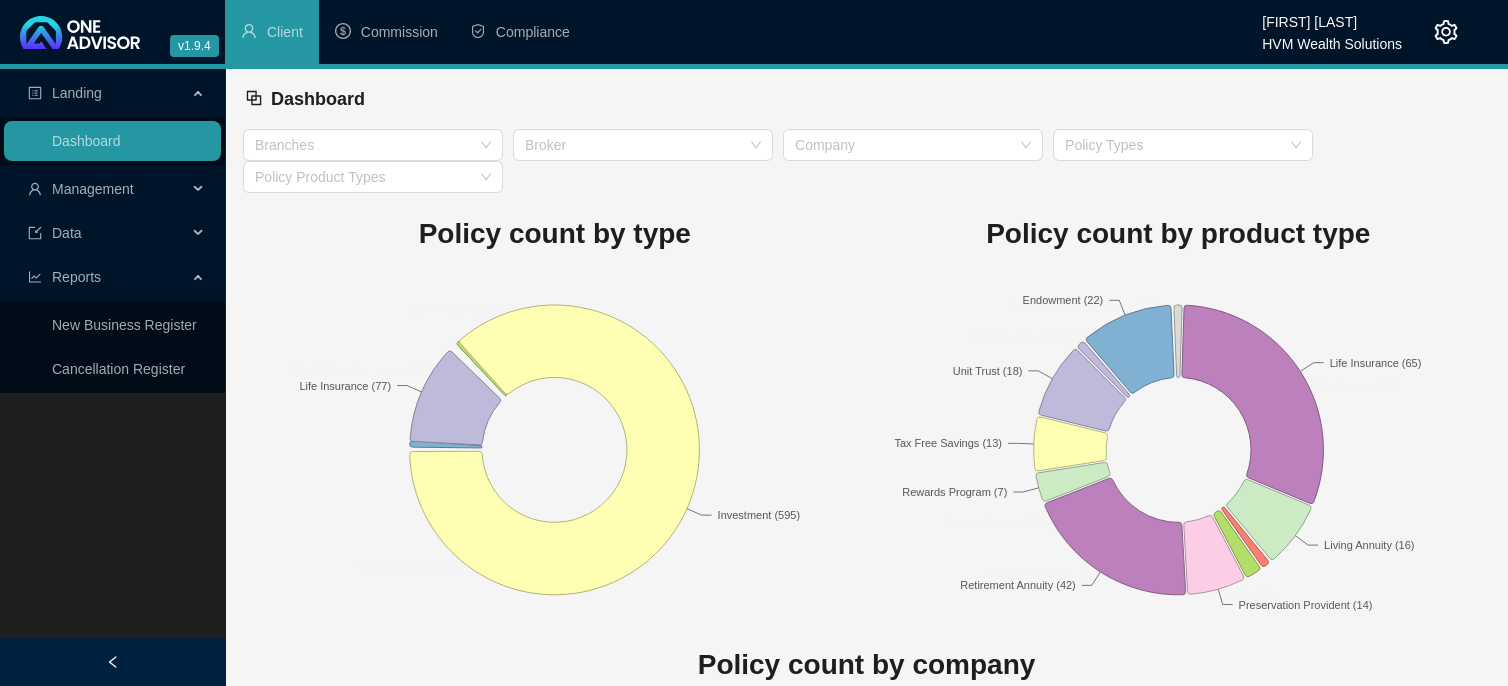 click on "Management" at bounding box center (107, 189) 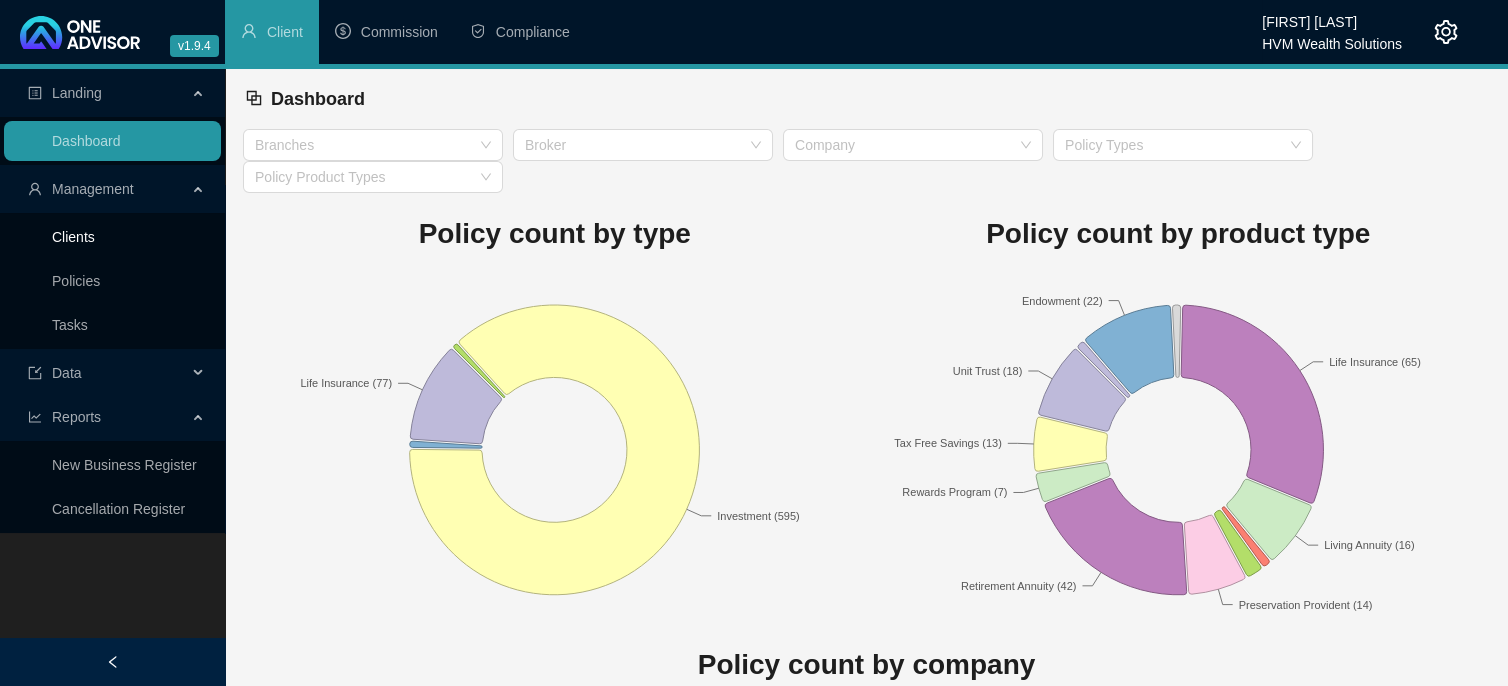 click on "Clients" at bounding box center [73, 237] 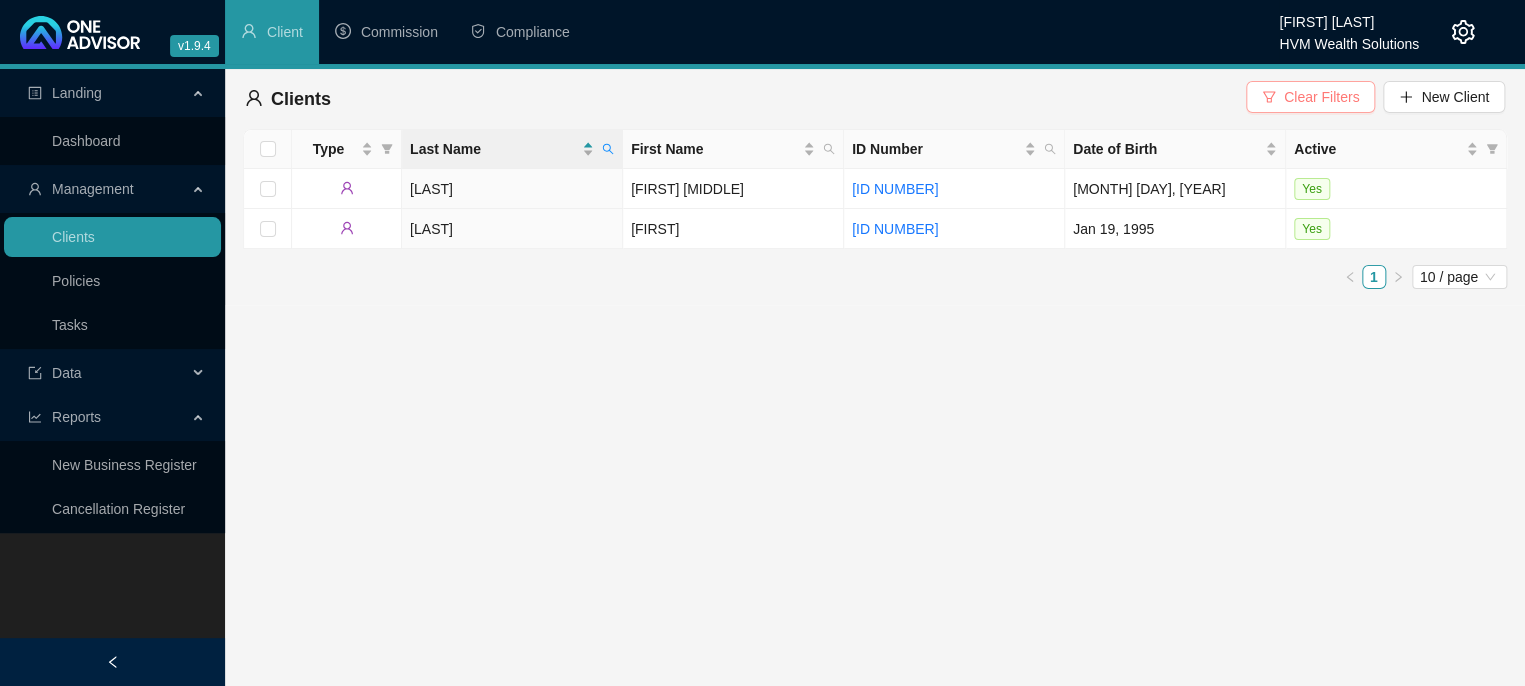 click on "Clear Filters" at bounding box center [1321, 97] 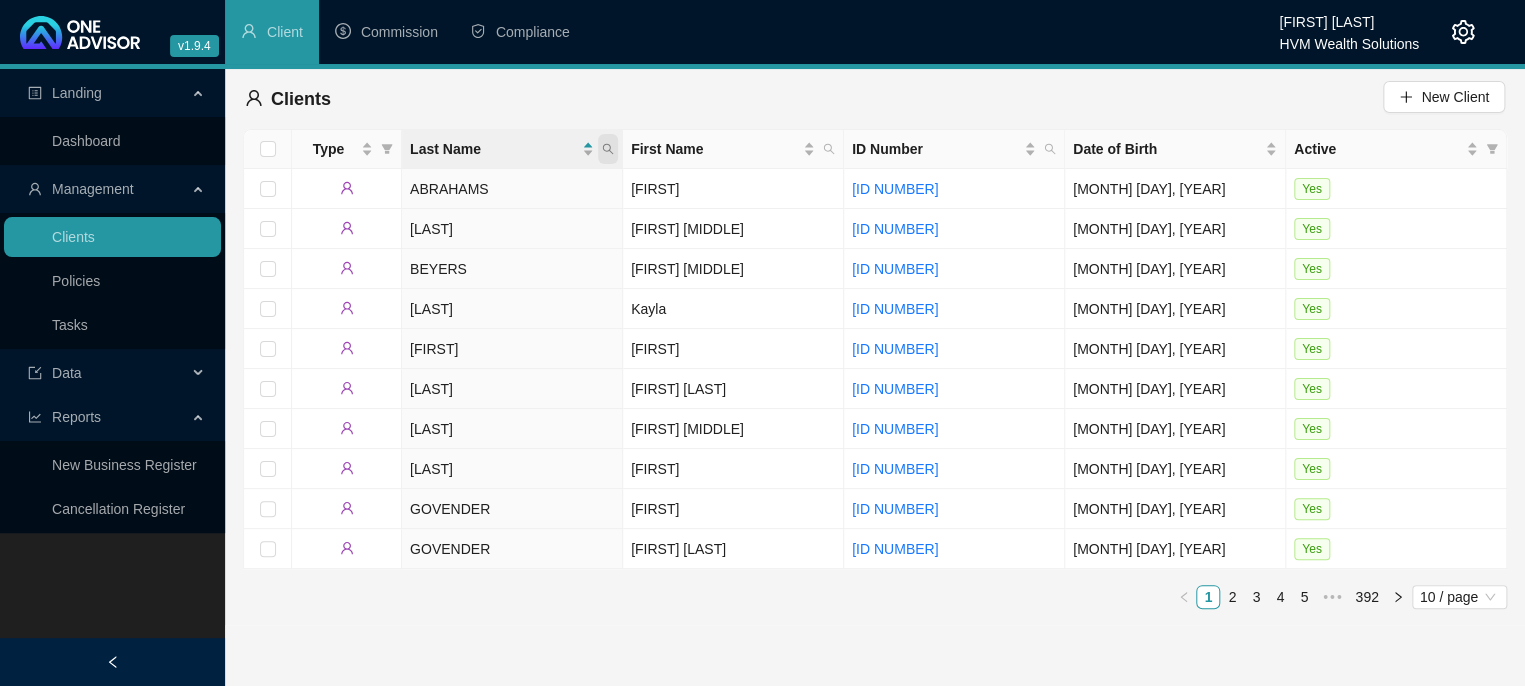 click at bounding box center (608, 149) 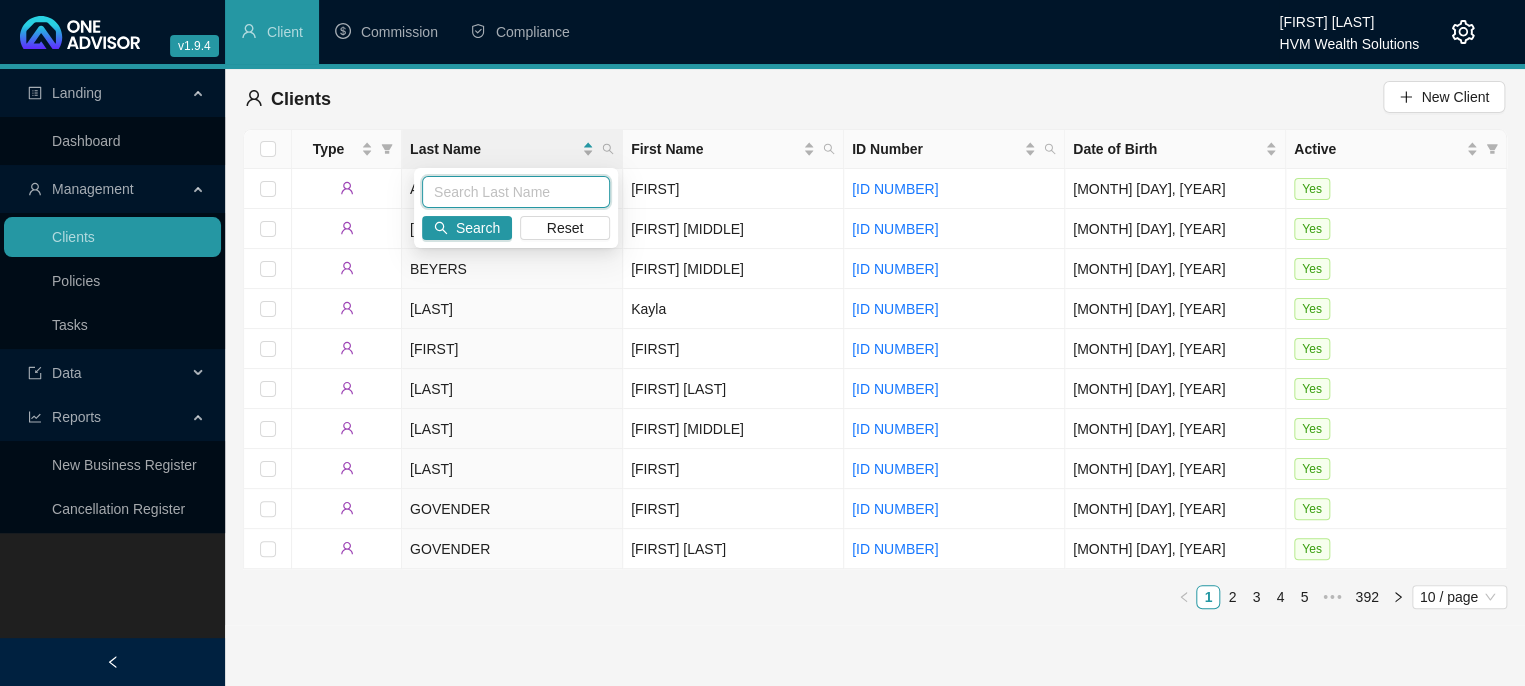 click at bounding box center [516, 192] 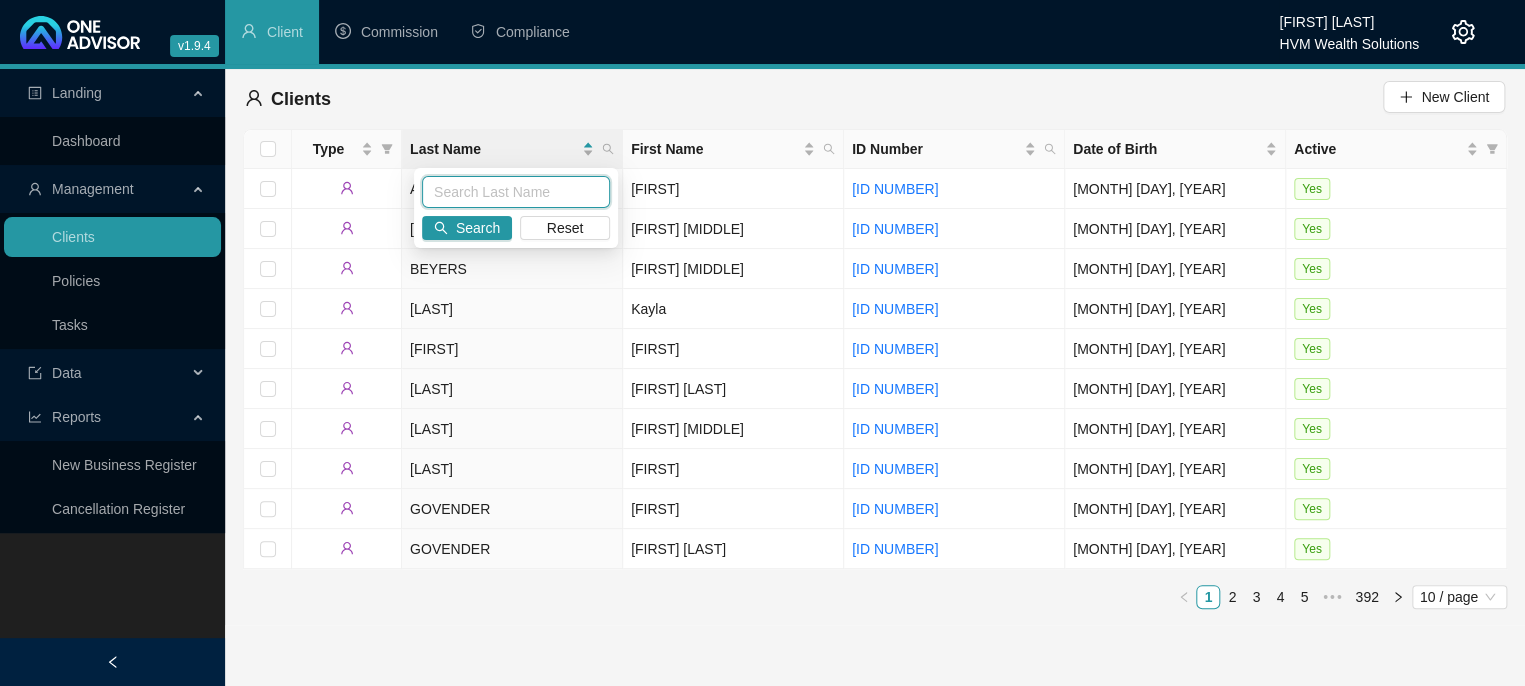 click at bounding box center (516, 192) 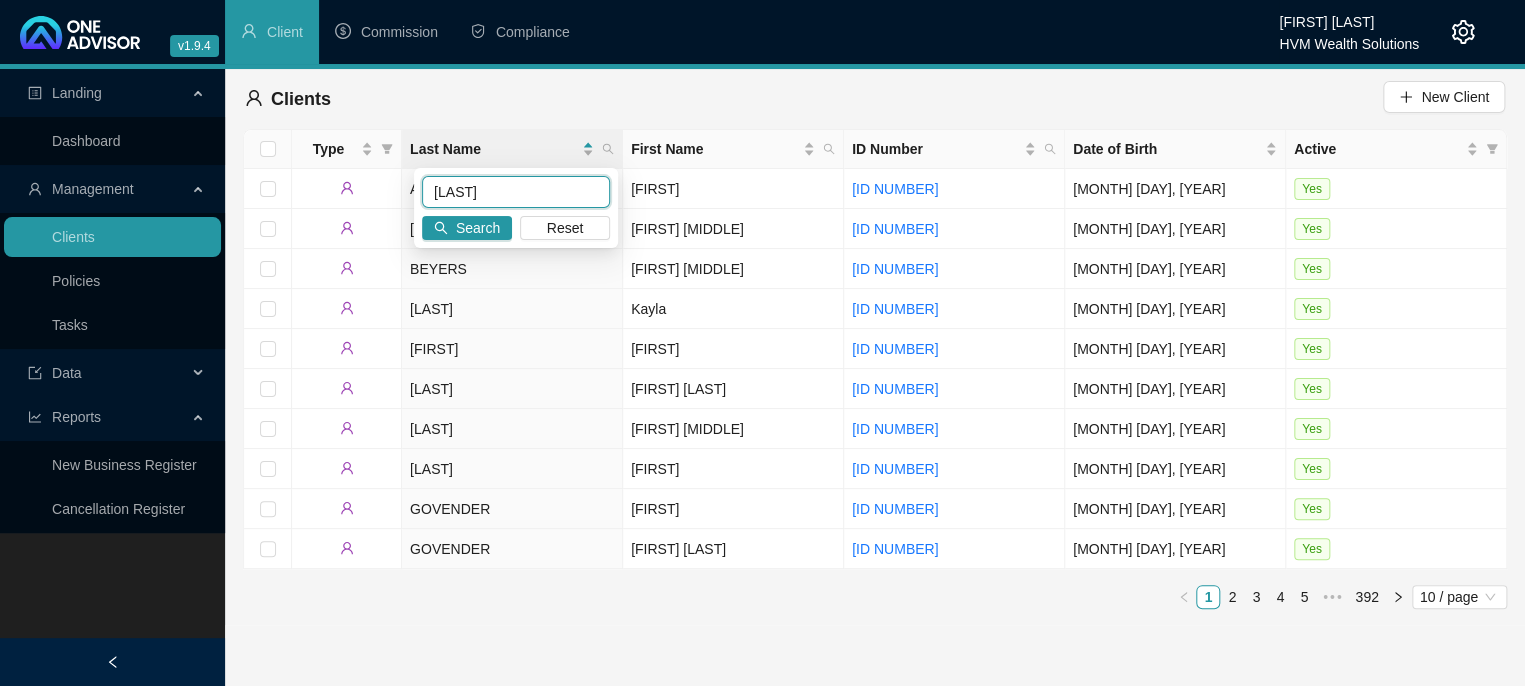 type on "[LAST]" 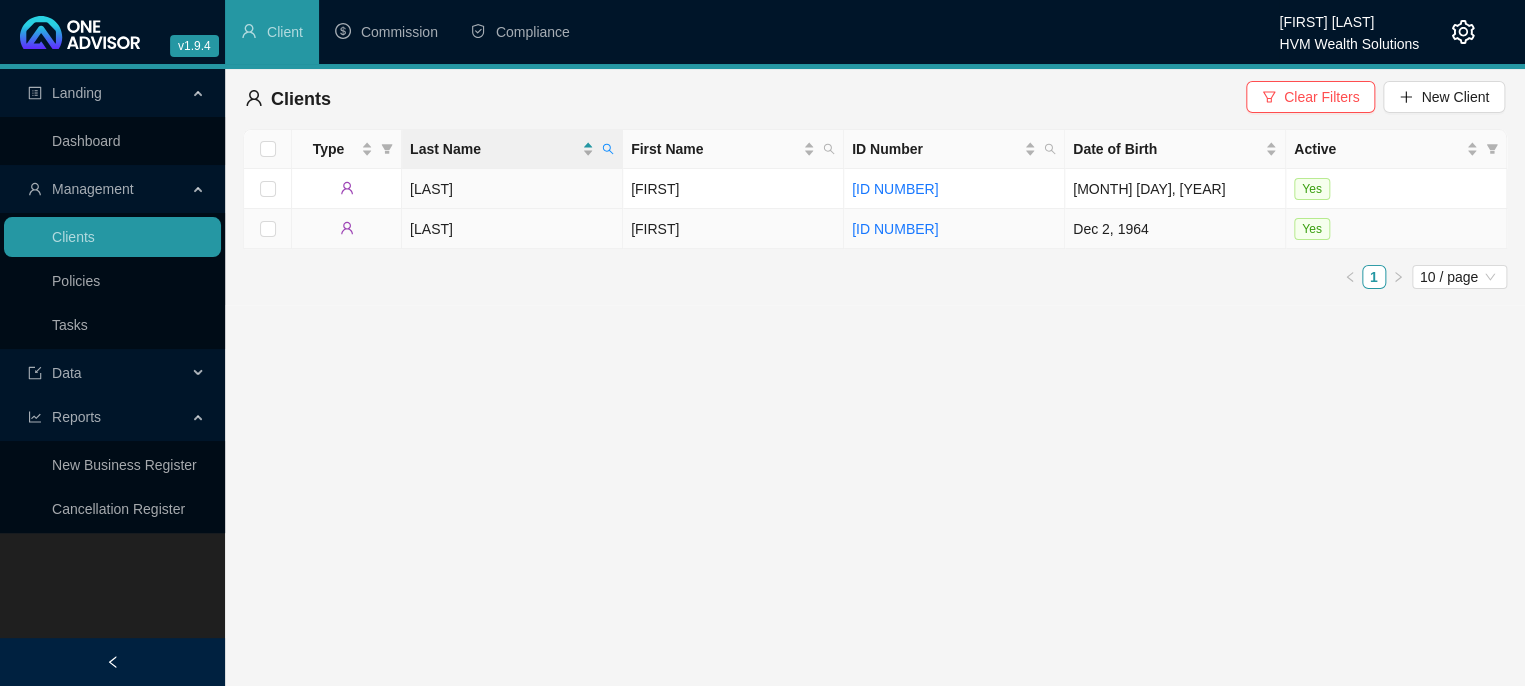 click on "[LAST]" at bounding box center [512, 229] 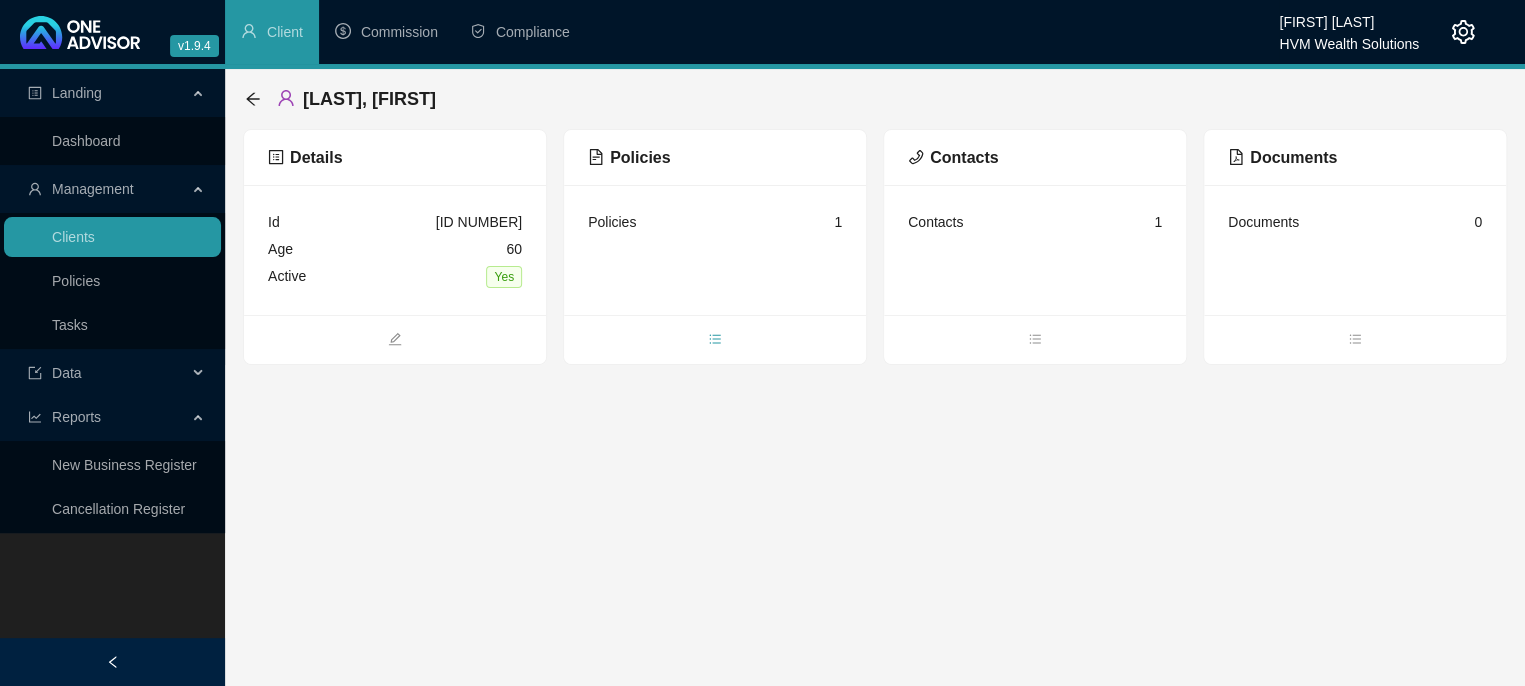 click at bounding box center [715, 341] 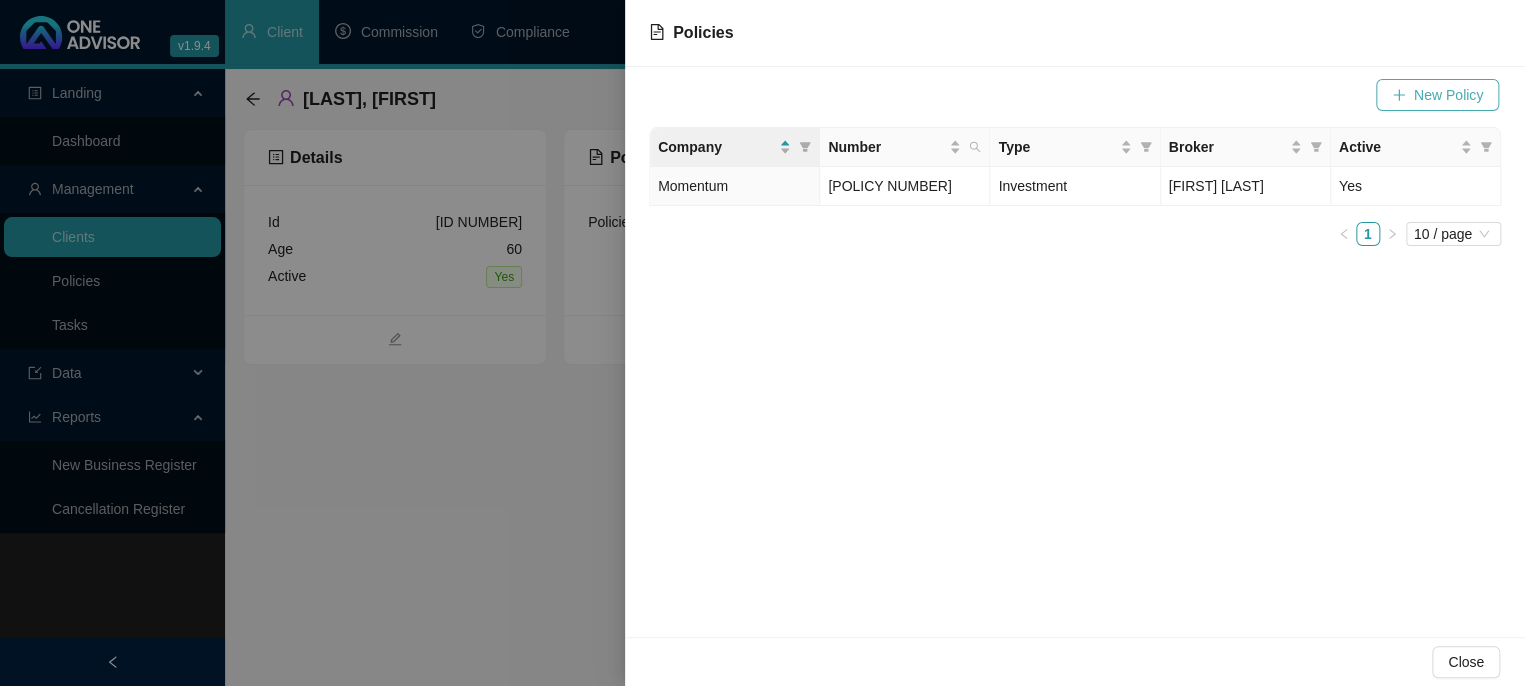 click on "New Policy" at bounding box center (1448, 95) 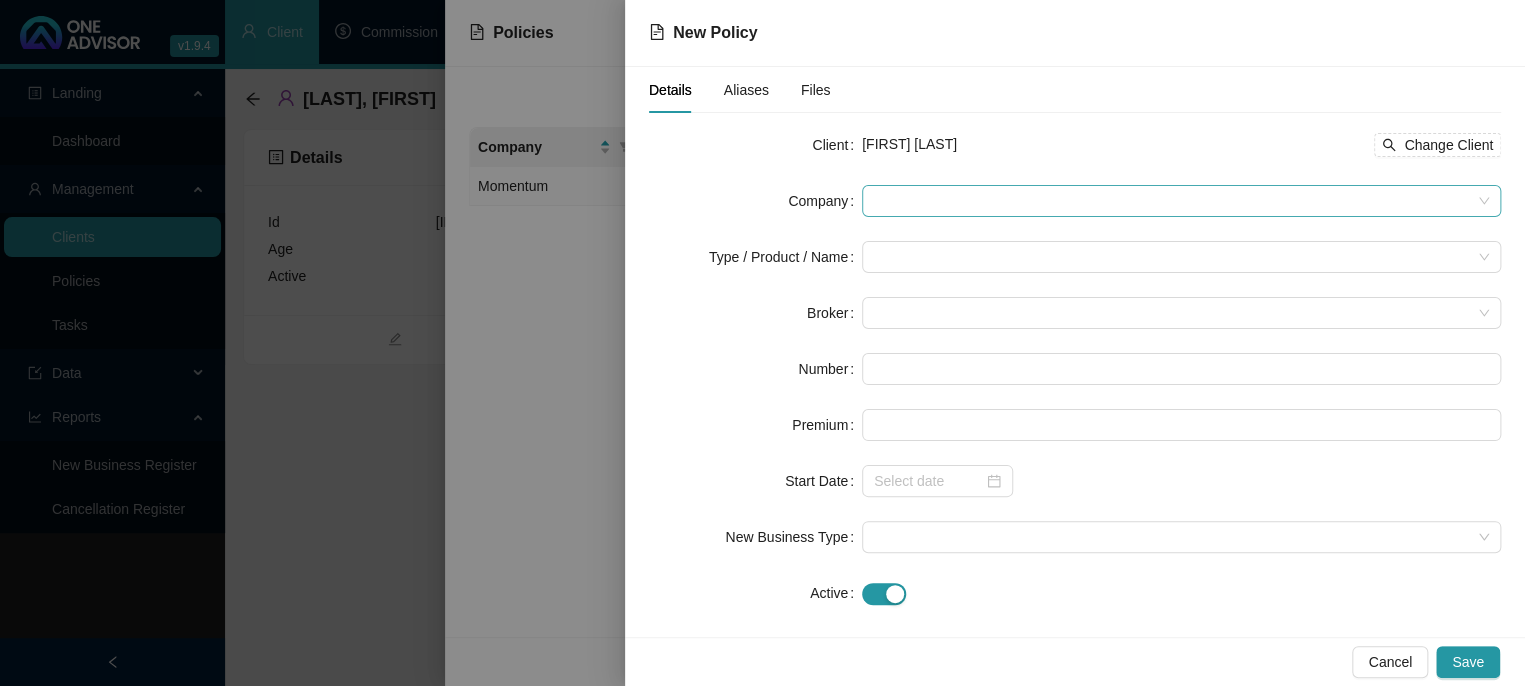 click at bounding box center (1181, 201) 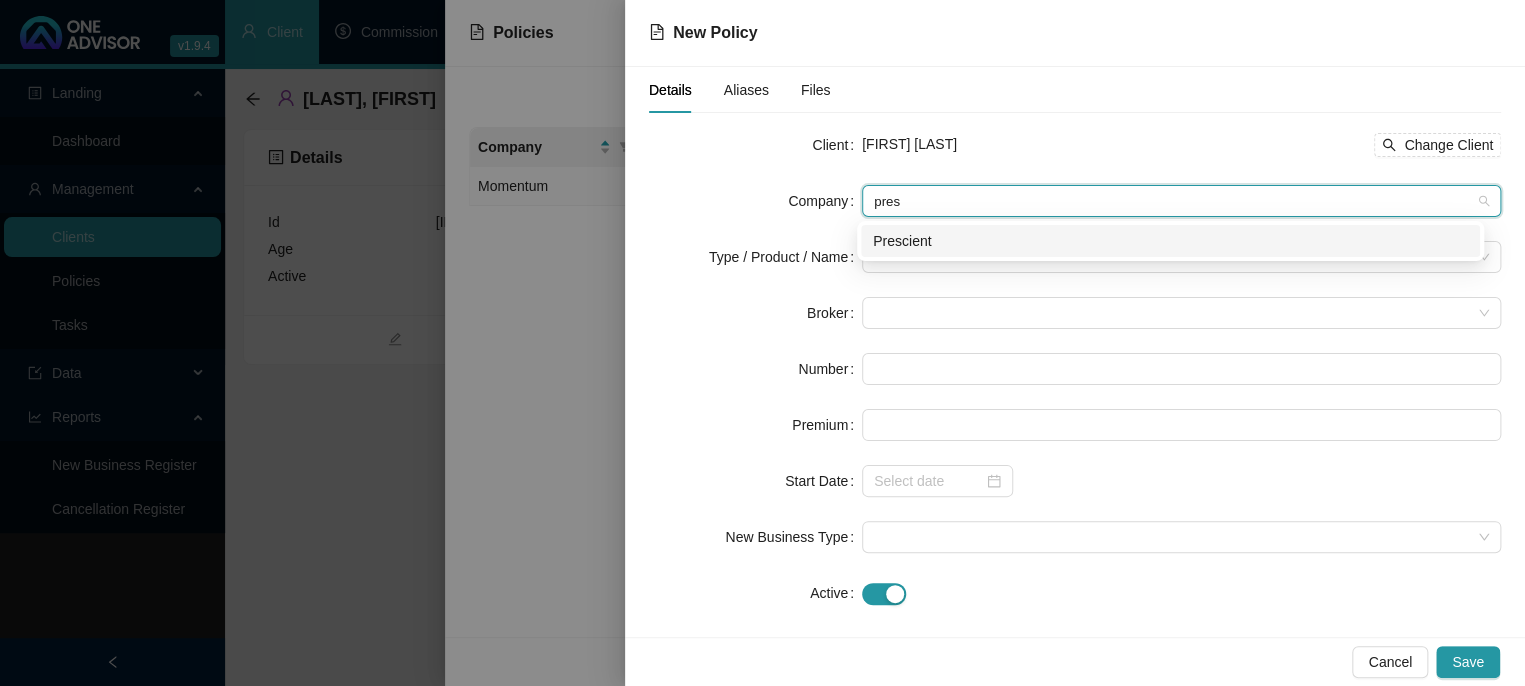 click on "Prescient" at bounding box center (1170, 241) 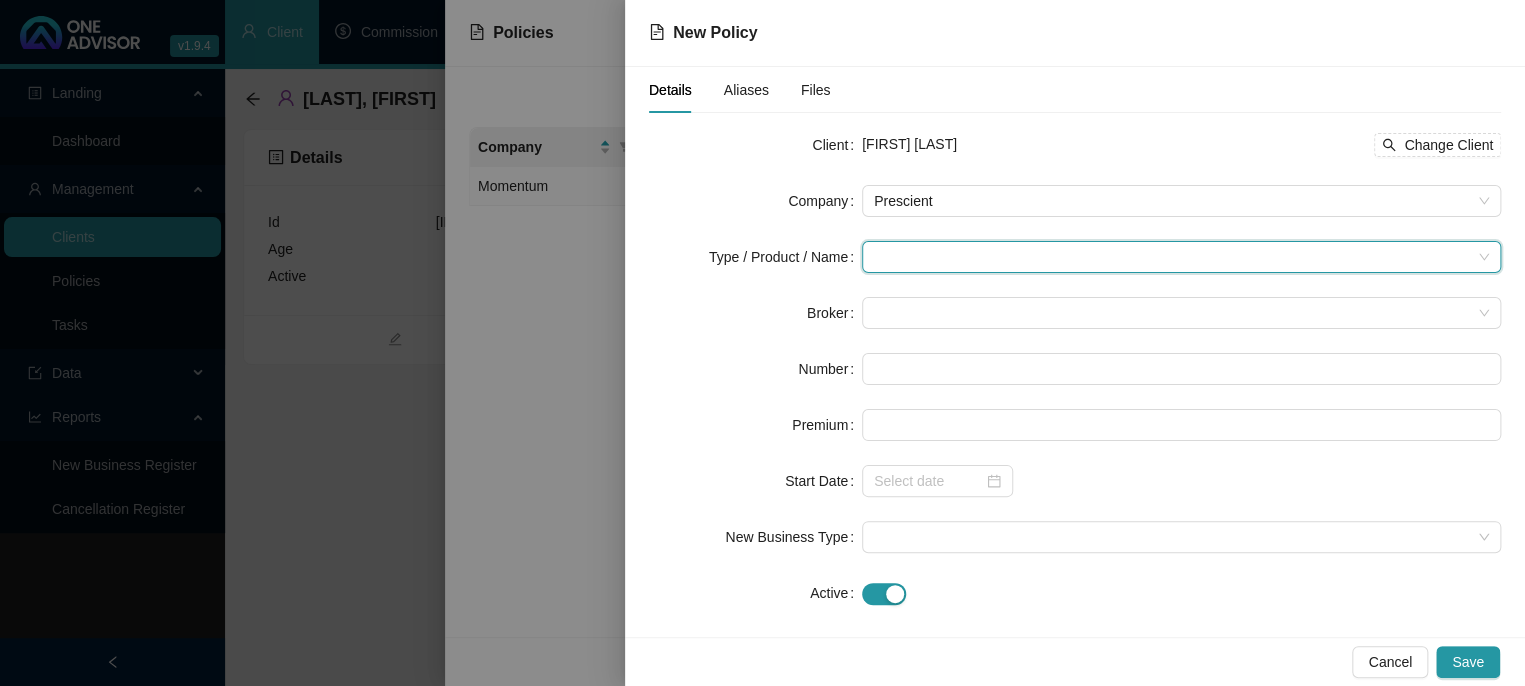 click at bounding box center [1172, 257] 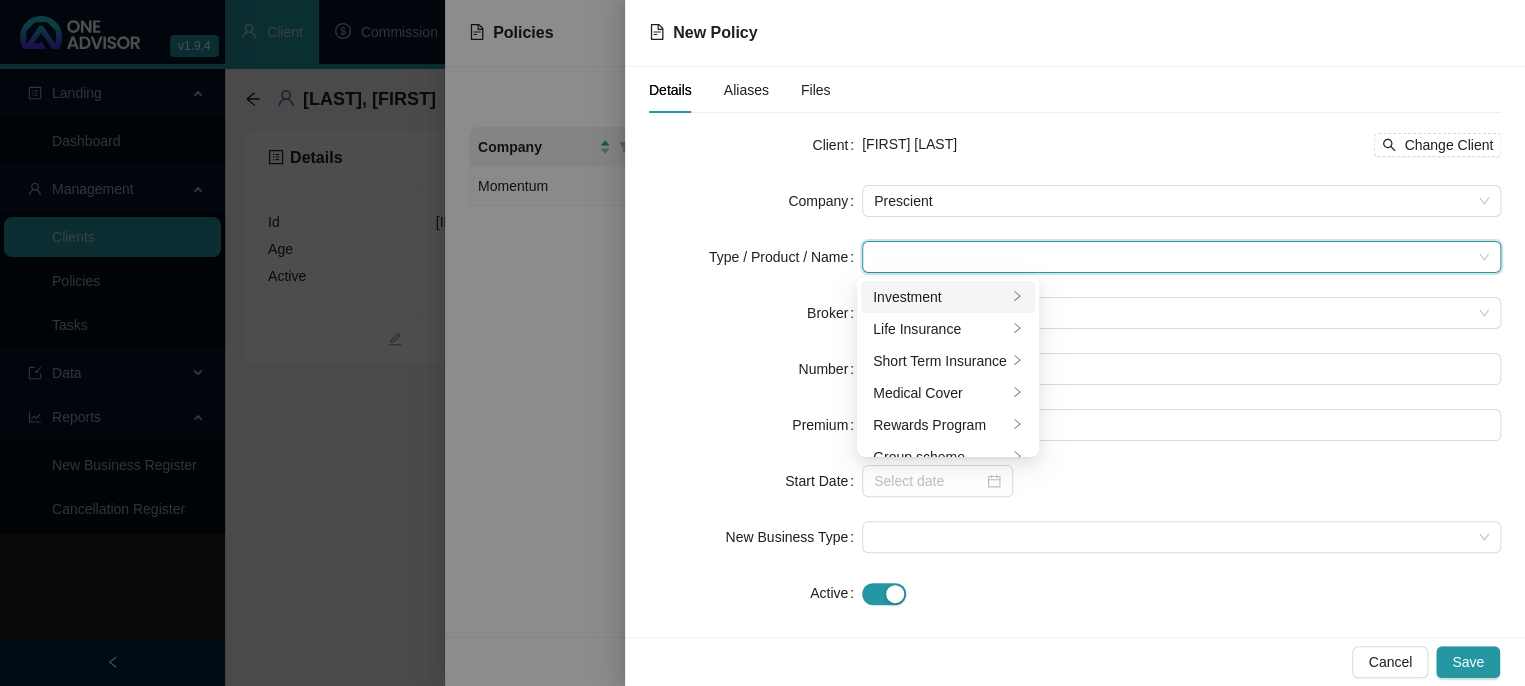 click on "Investment" at bounding box center (940, 297) 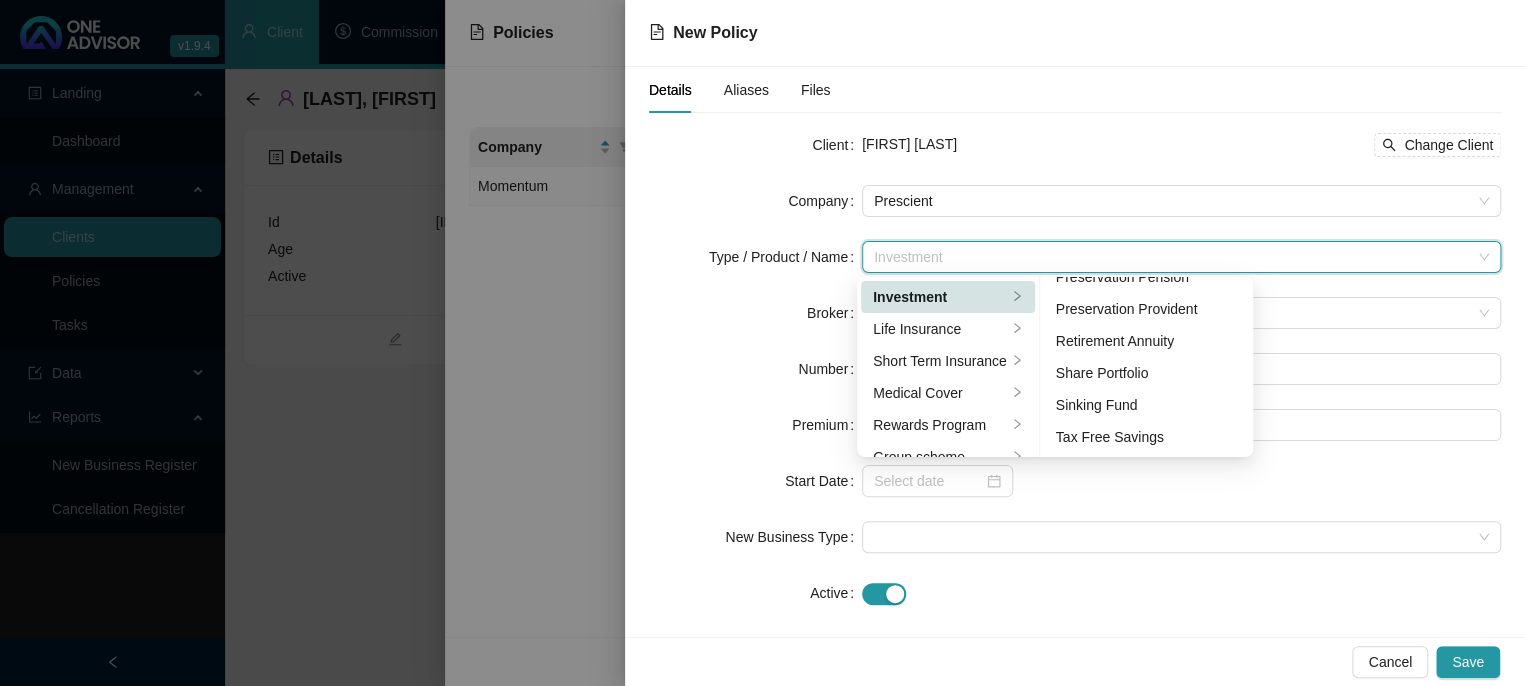 scroll, scrollTop: 307, scrollLeft: 0, axis: vertical 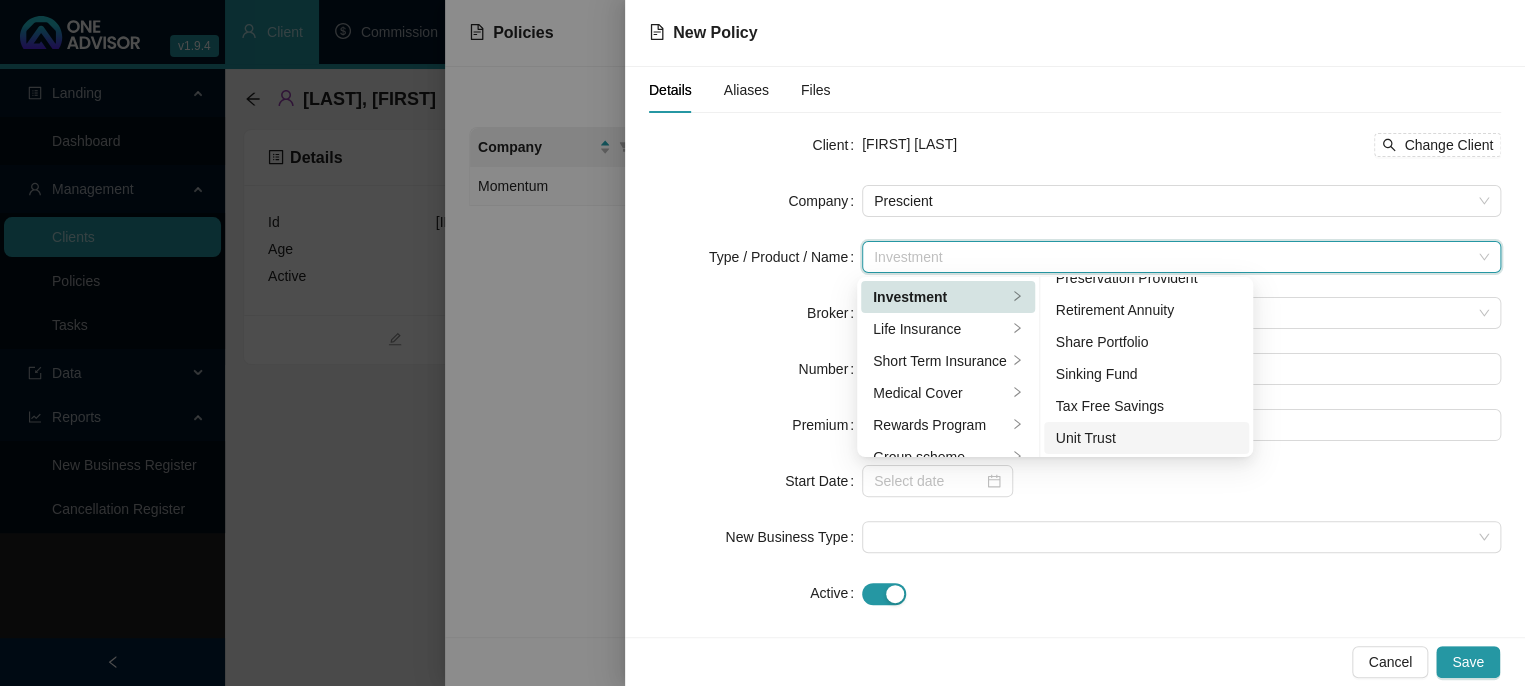 click on "Unit Trust" at bounding box center (940, 297) 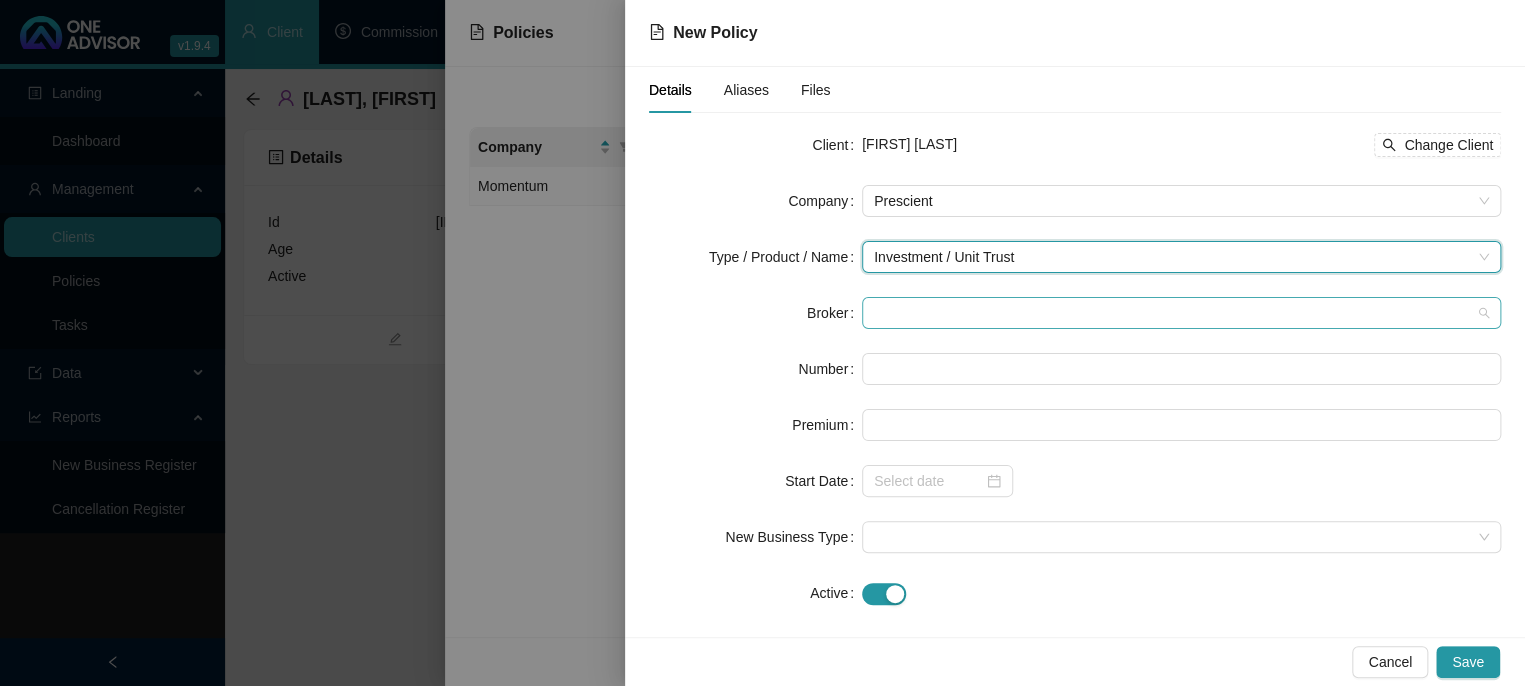 click at bounding box center (1181, 313) 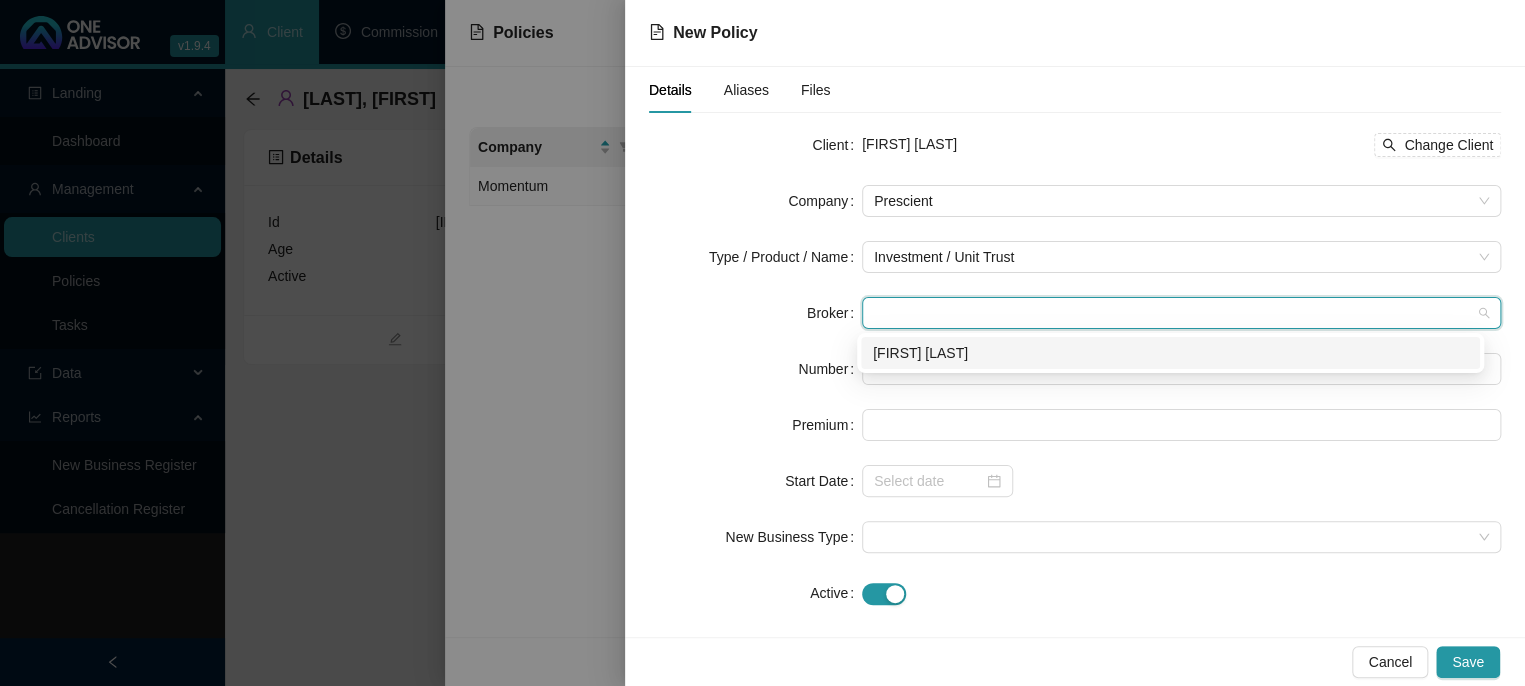 click on "[FIRST] [LAST]" at bounding box center [0, 0] 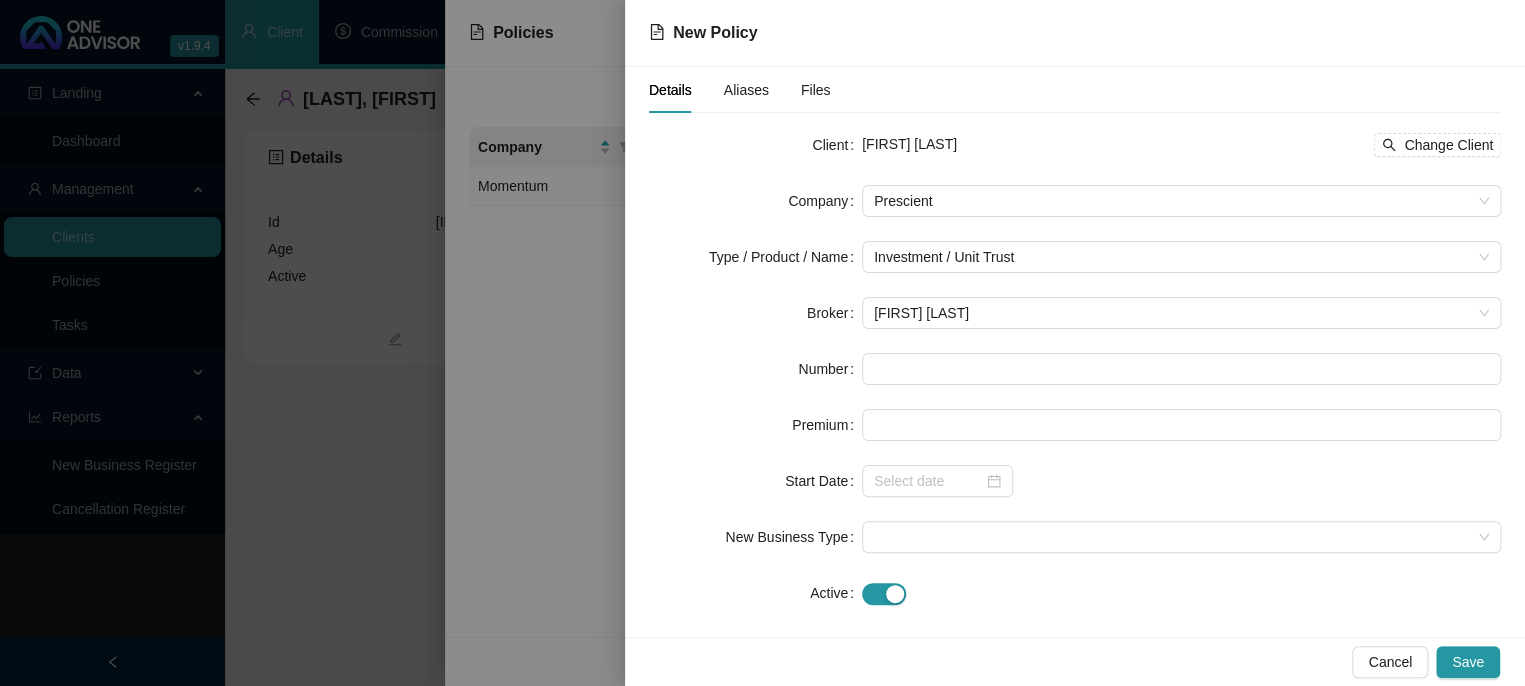 click on "Number" at bounding box center [837, 145] 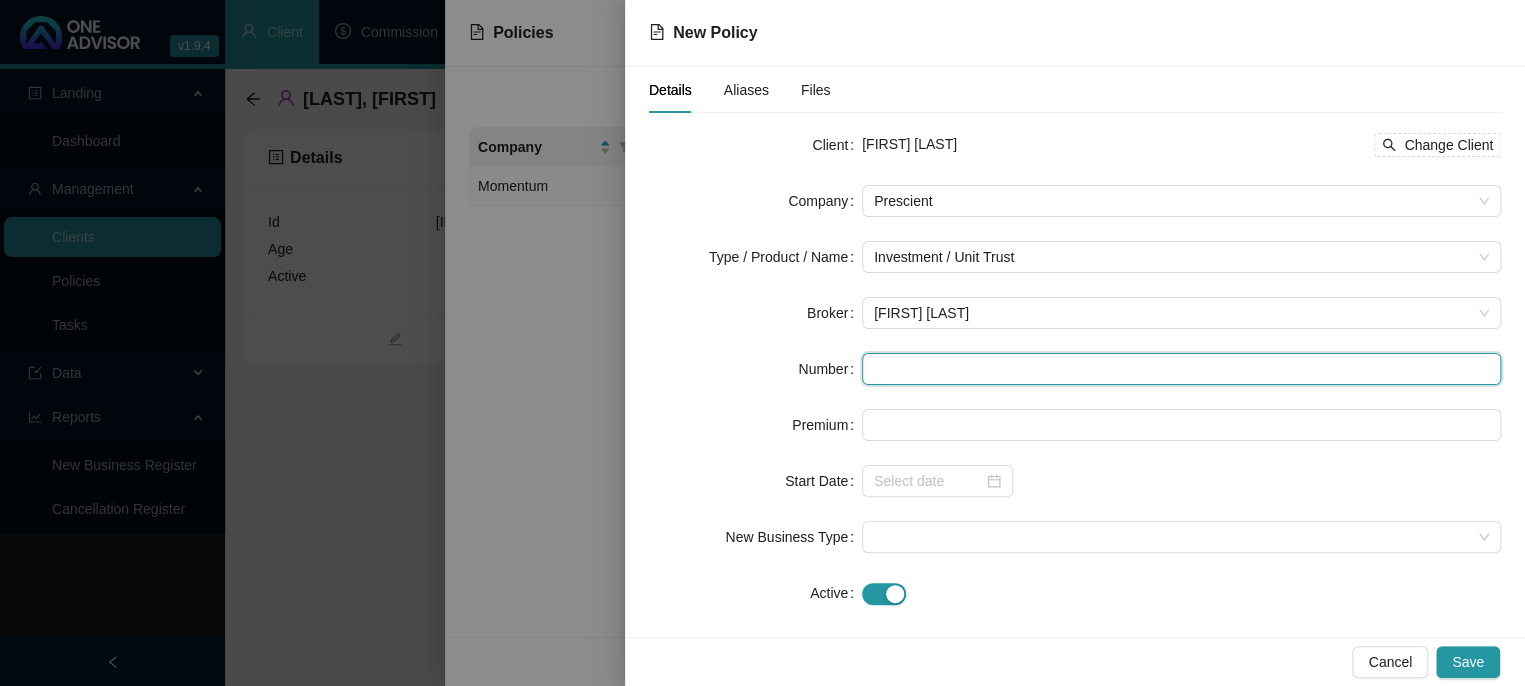 click at bounding box center [1181, 369] 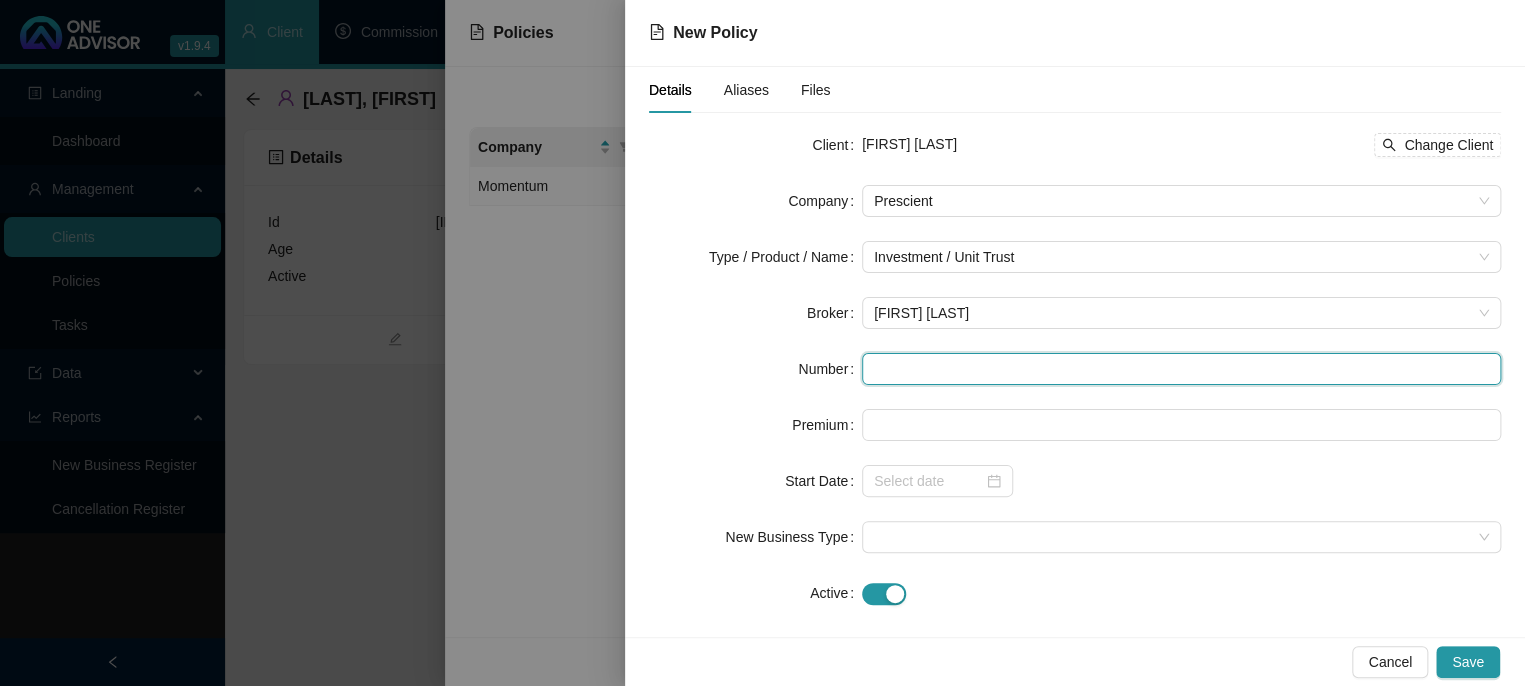 click at bounding box center [1181, 369] 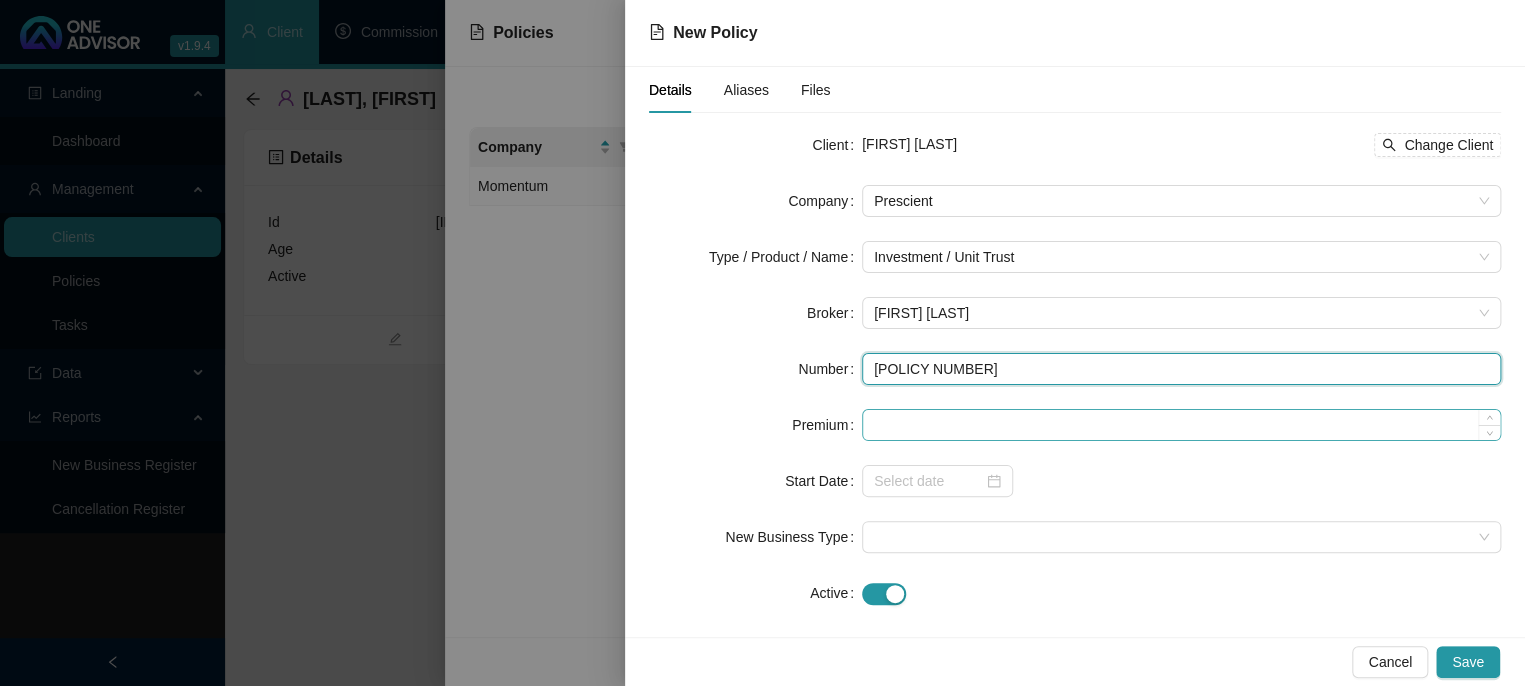 type on "[POLICY NUMBER]" 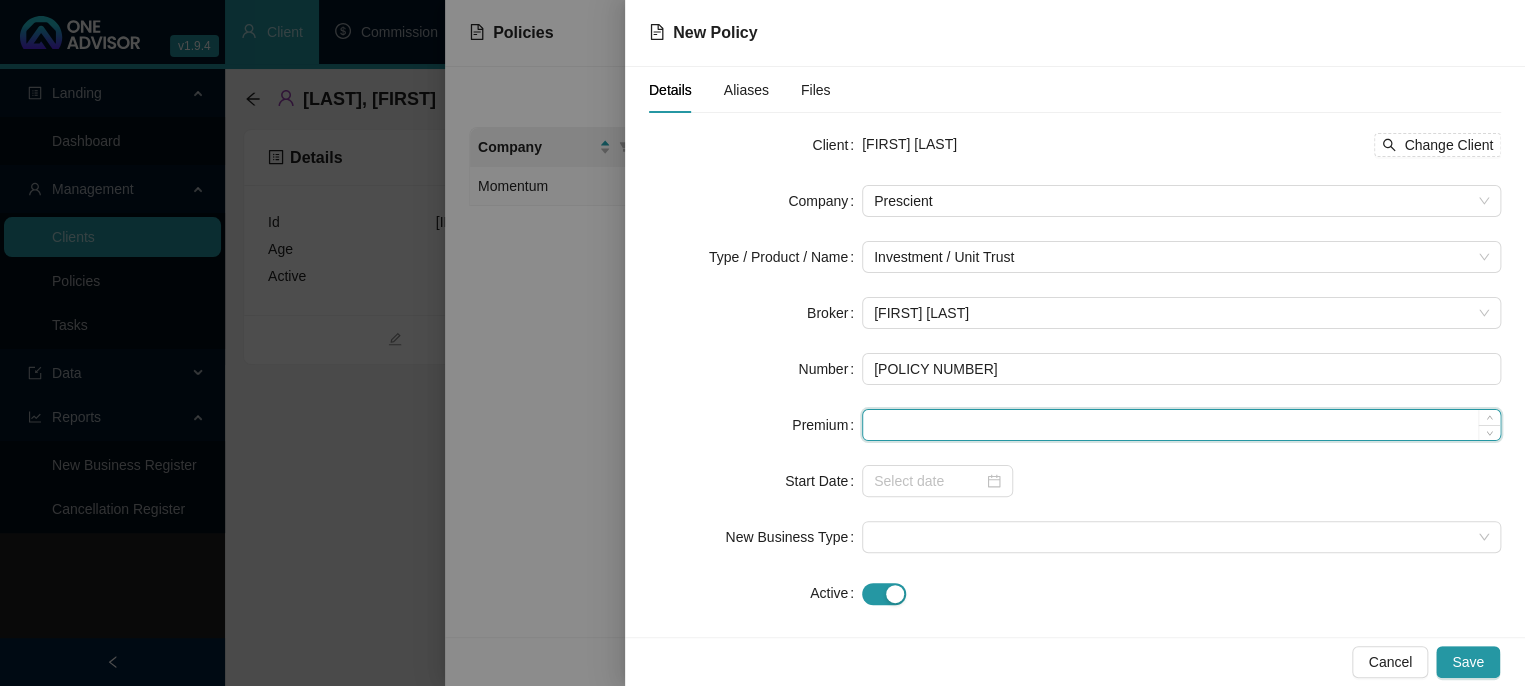 click at bounding box center [1181, 425] 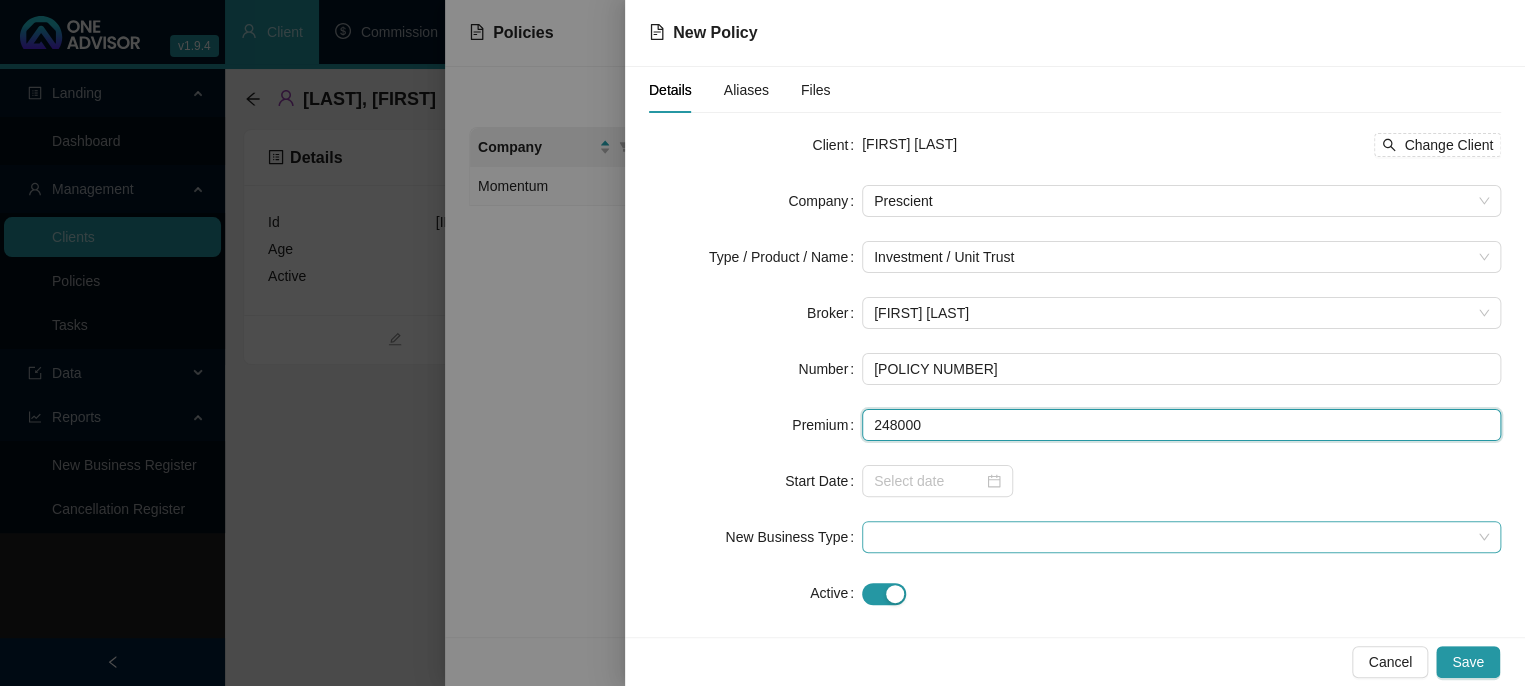 click at bounding box center (1181, 537) 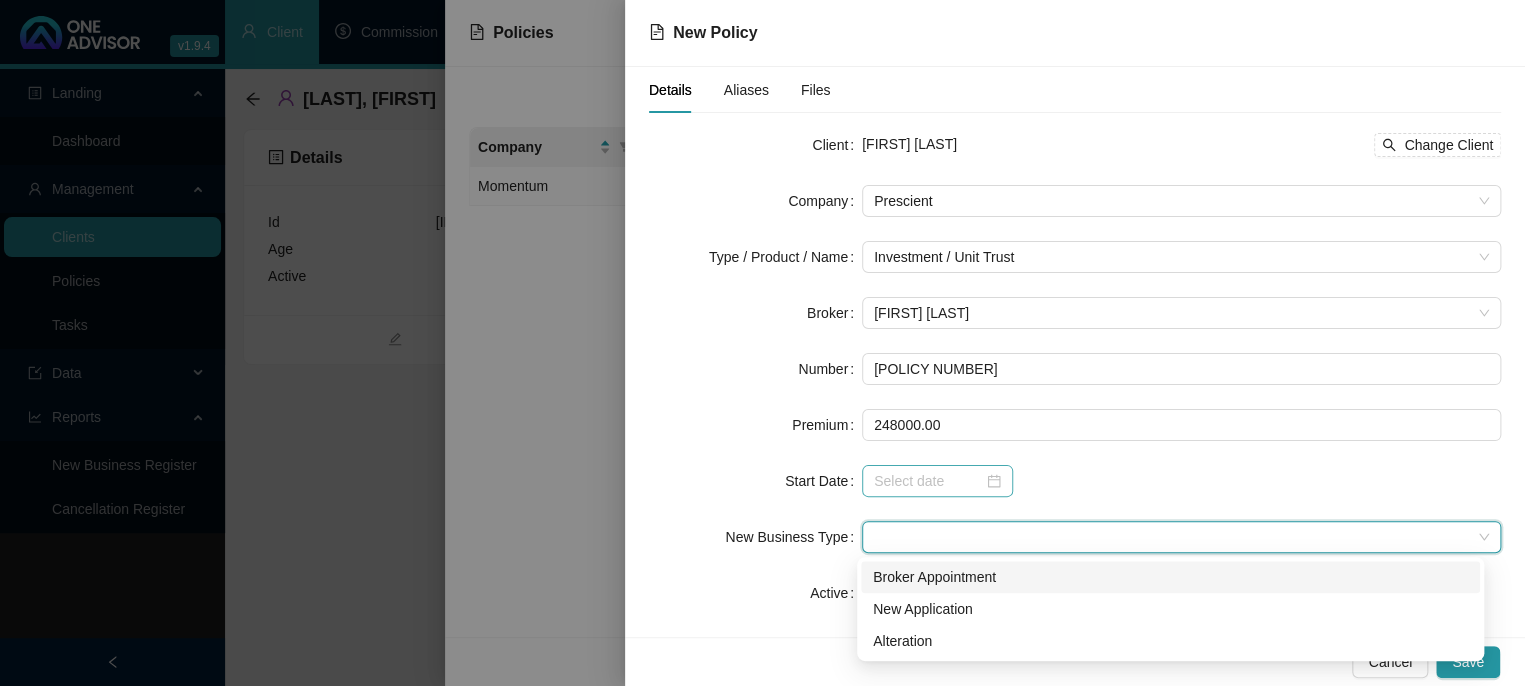 click at bounding box center (937, 481) 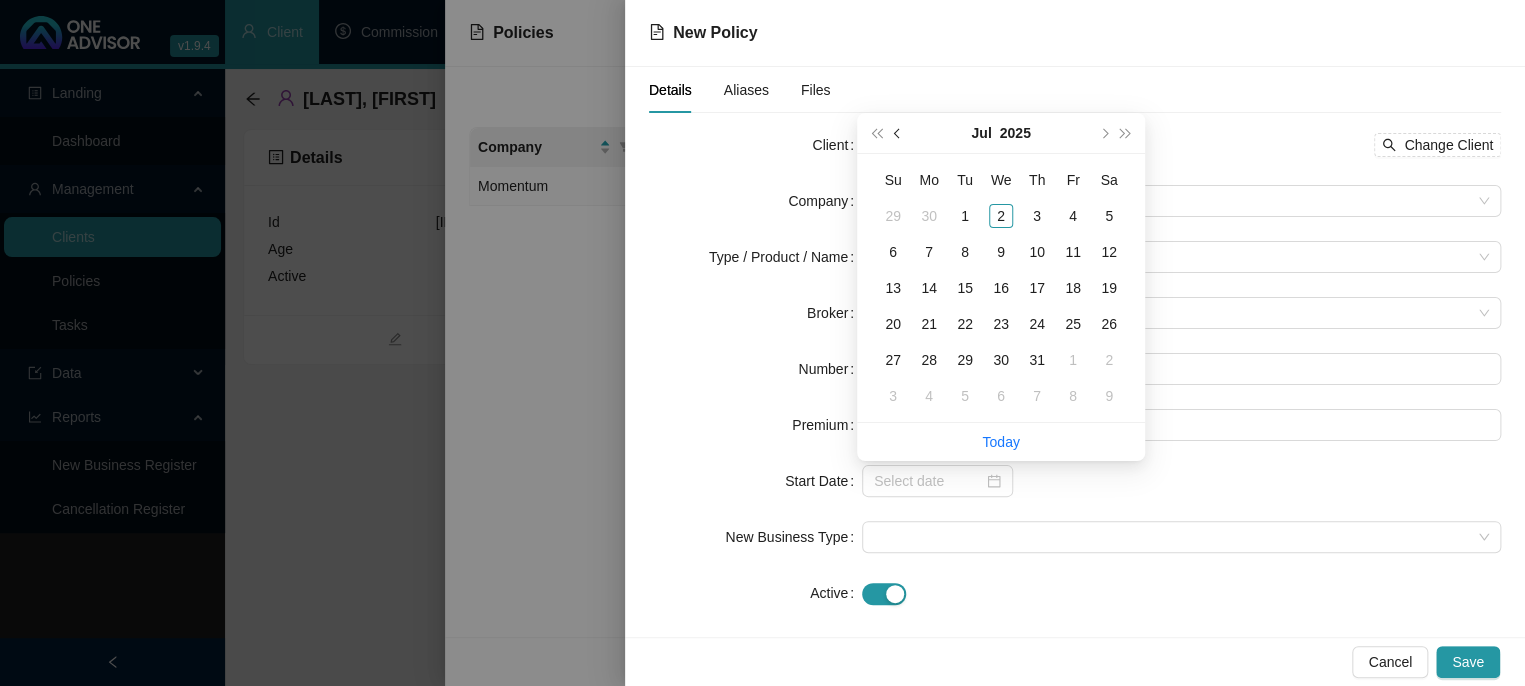 click at bounding box center (898, 133) 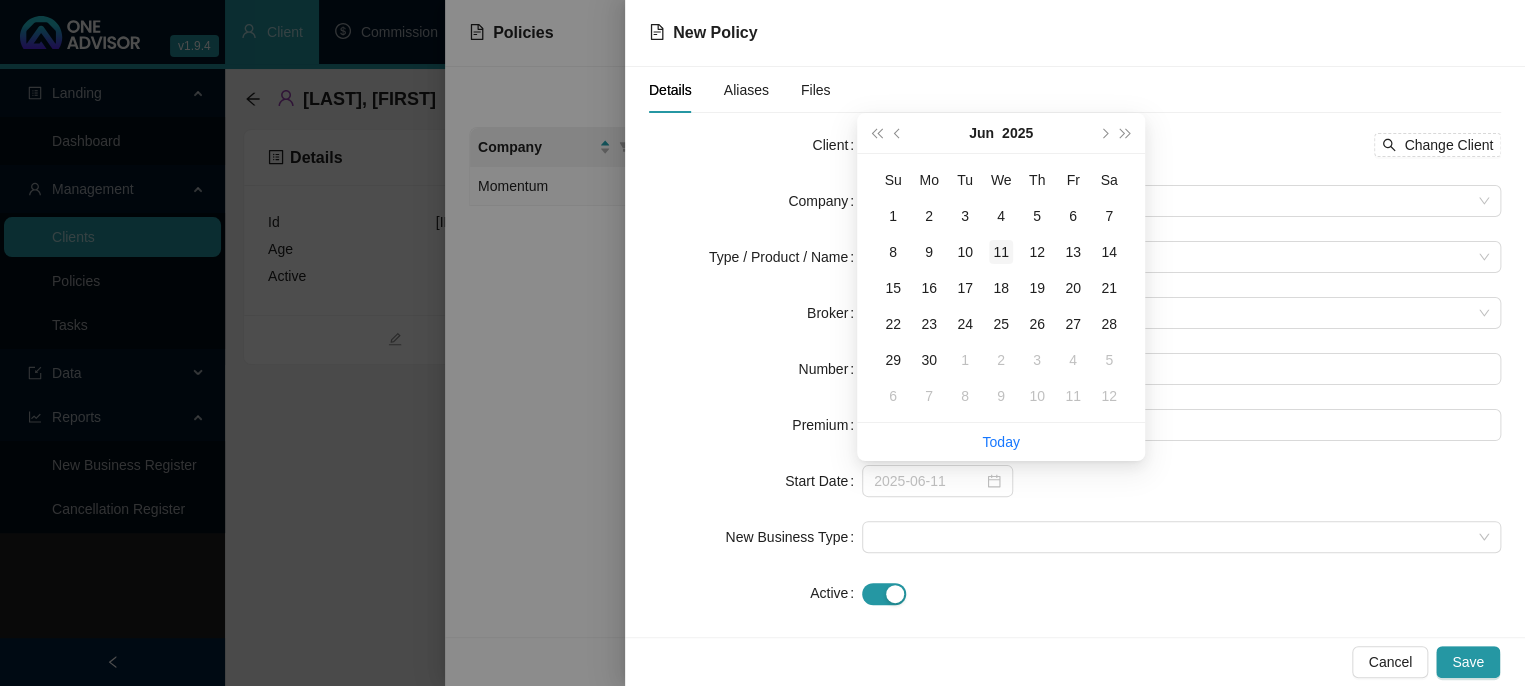 click on "11" at bounding box center [1001, 252] 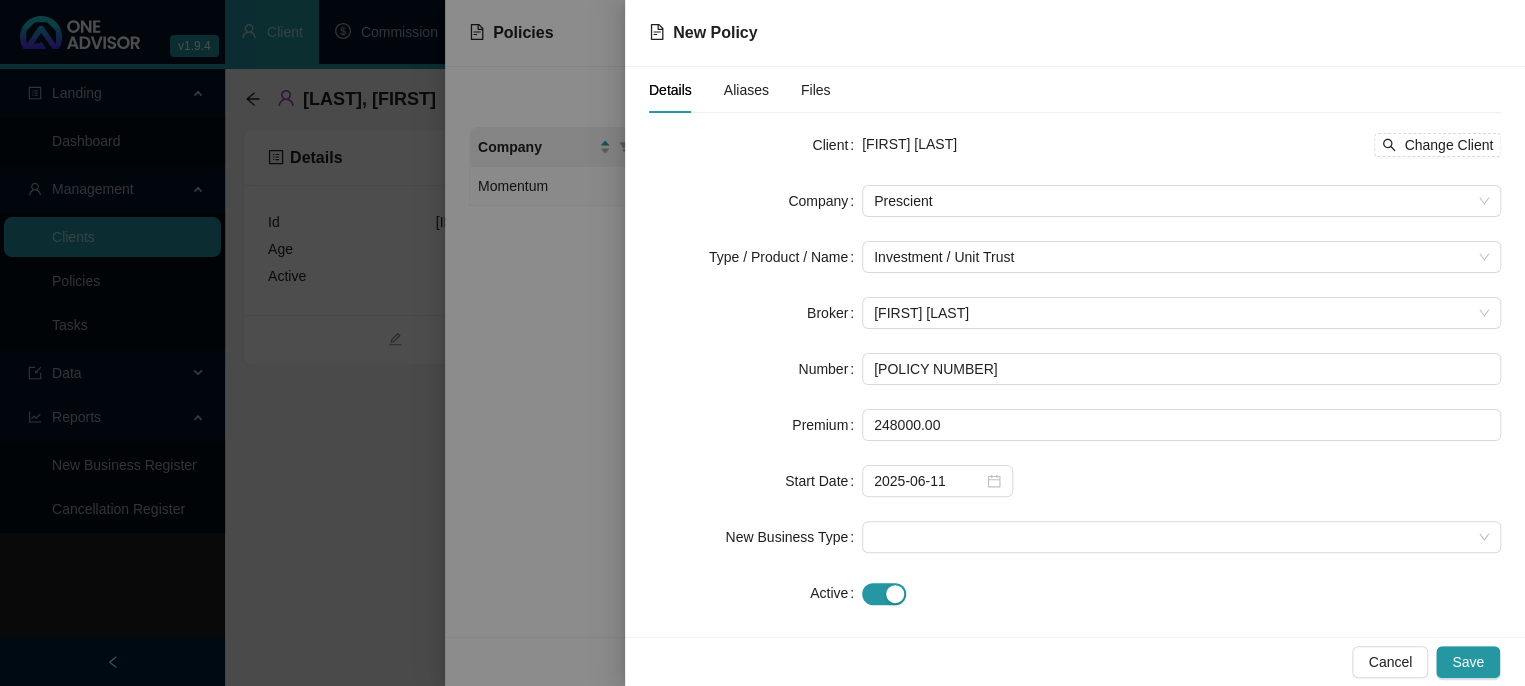 click on "Client Gail Langley Change Client Company Prescient Type / Product / Name Investment / Unit Trust Broker Carla Roodt Number PRE10427 Premium 248000.00 Start Date 2025-06-11 New Business Type Active Replacement Policy Select Replacement Policy Select Policy Clear Selection" at bounding box center [1075, 369] 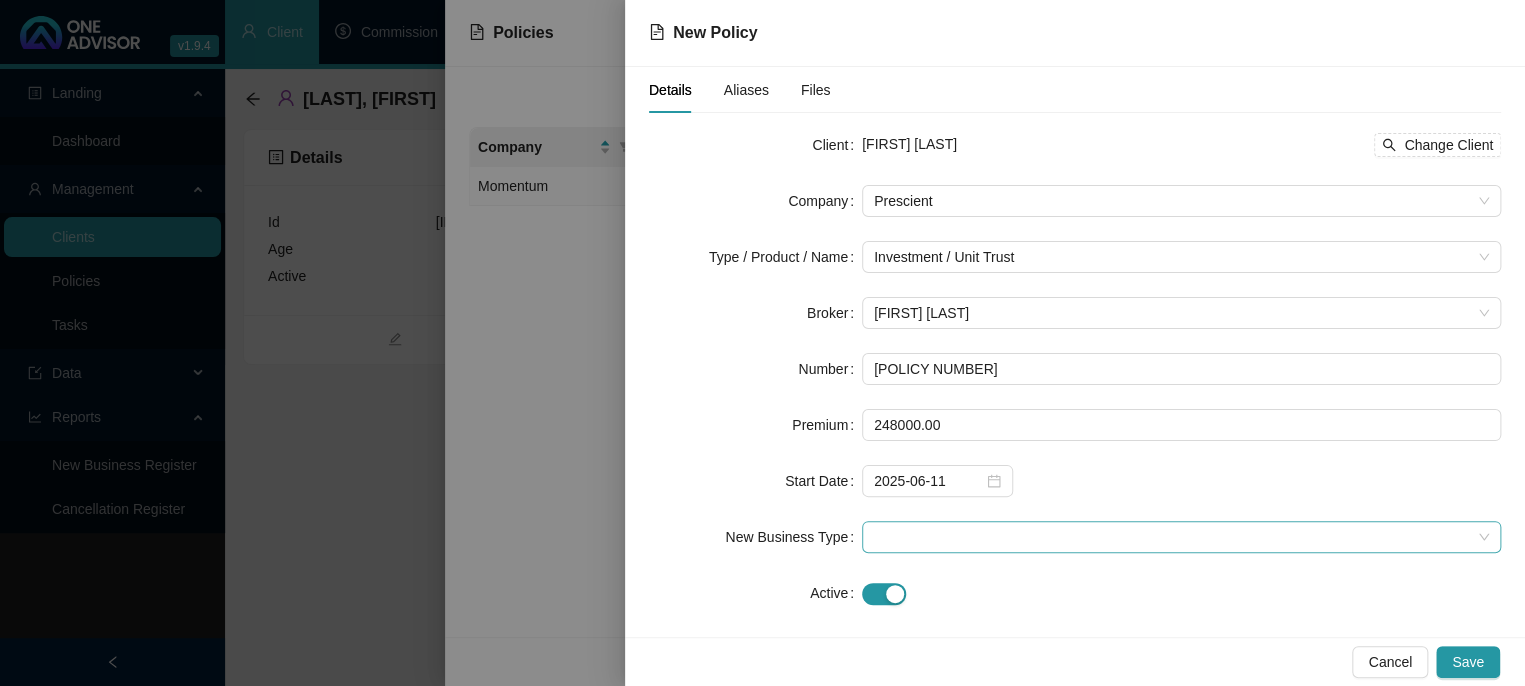 click at bounding box center [1181, 201] 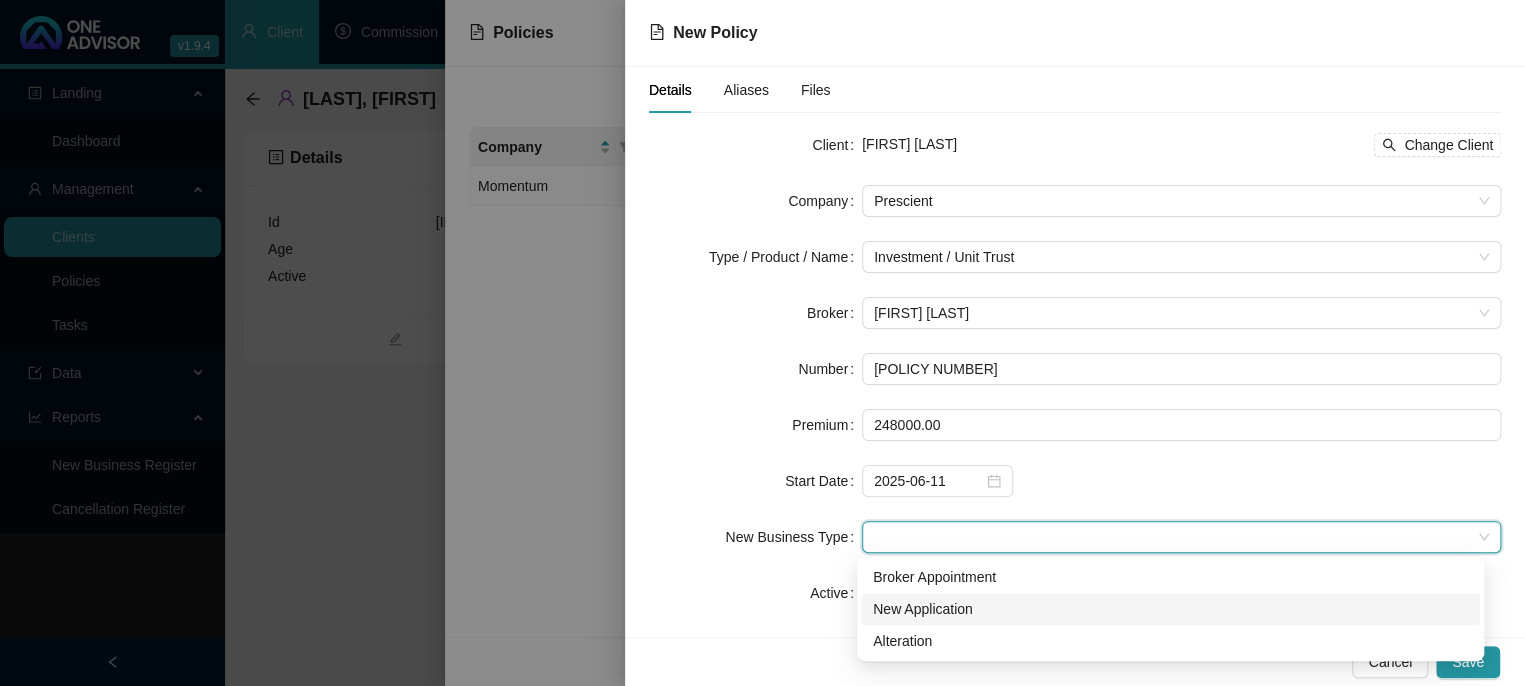 click on "New Application" at bounding box center (0, 0) 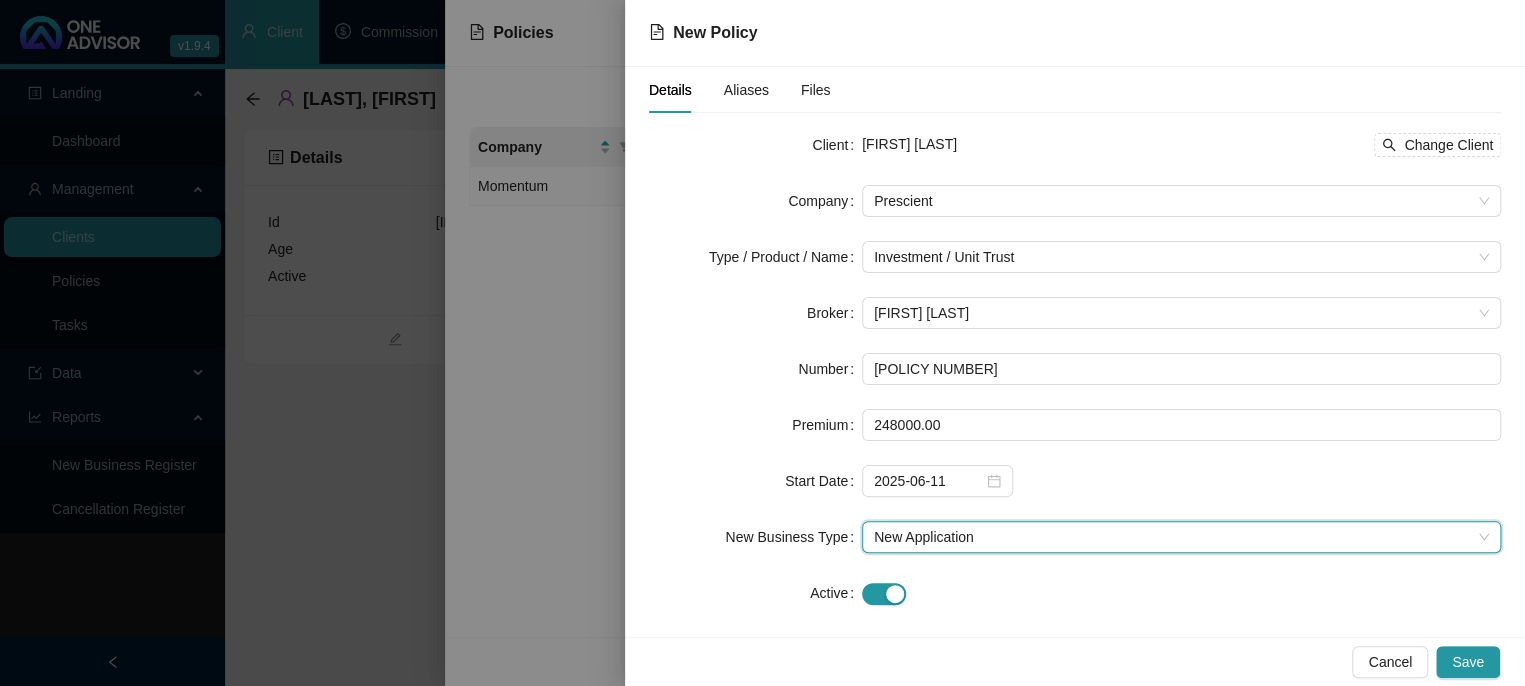 click on "Client Gail Langley Change Client Company Prescient Type / Product / Name Investment / Unit Trust Broker Carla Roodt Number PRE10427 Premium 248000.00 Start Date 2025-06-11 New Business Type New Application New Application Active Replacement Policy Select Replacement Policy Select Policy Clear Selection" at bounding box center (1075, 381) 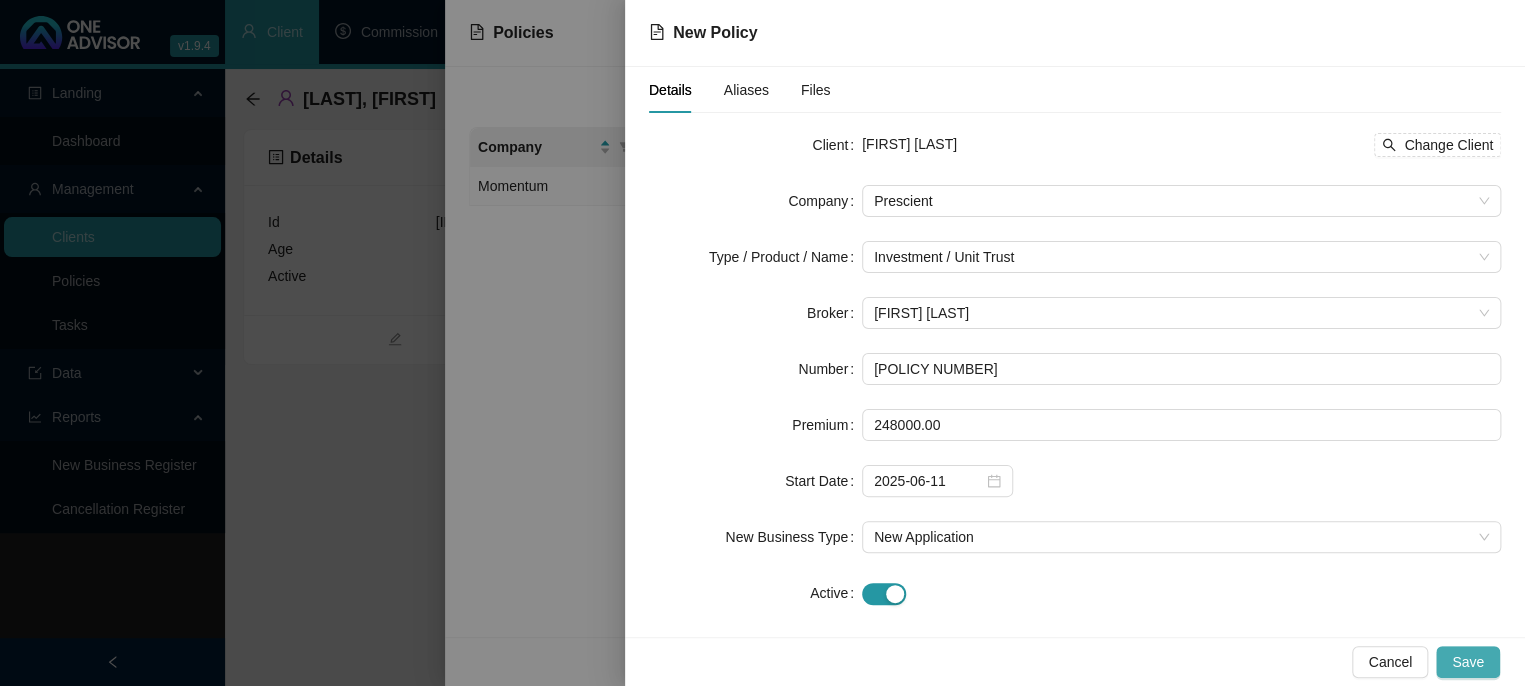 click on "Save" at bounding box center [1468, 662] 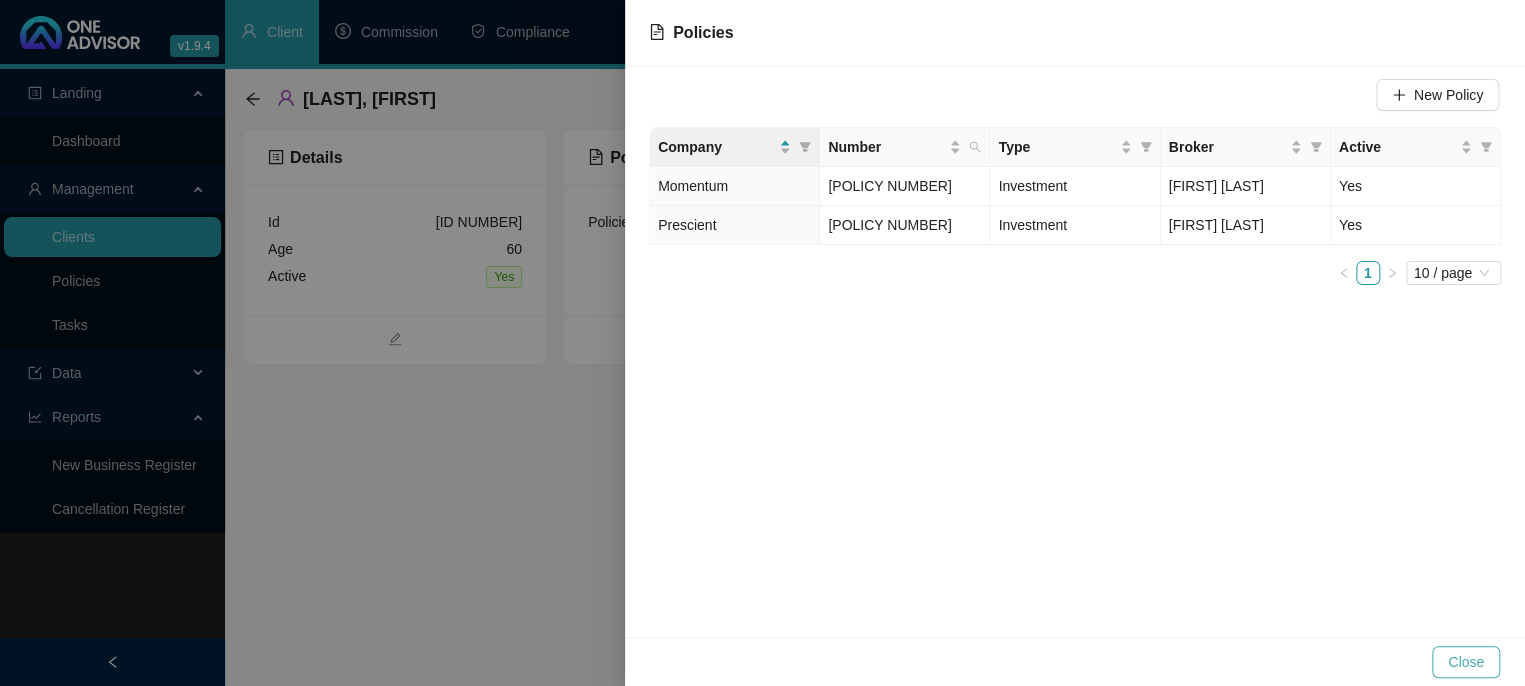 click on "Close" at bounding box center [1466, 662] 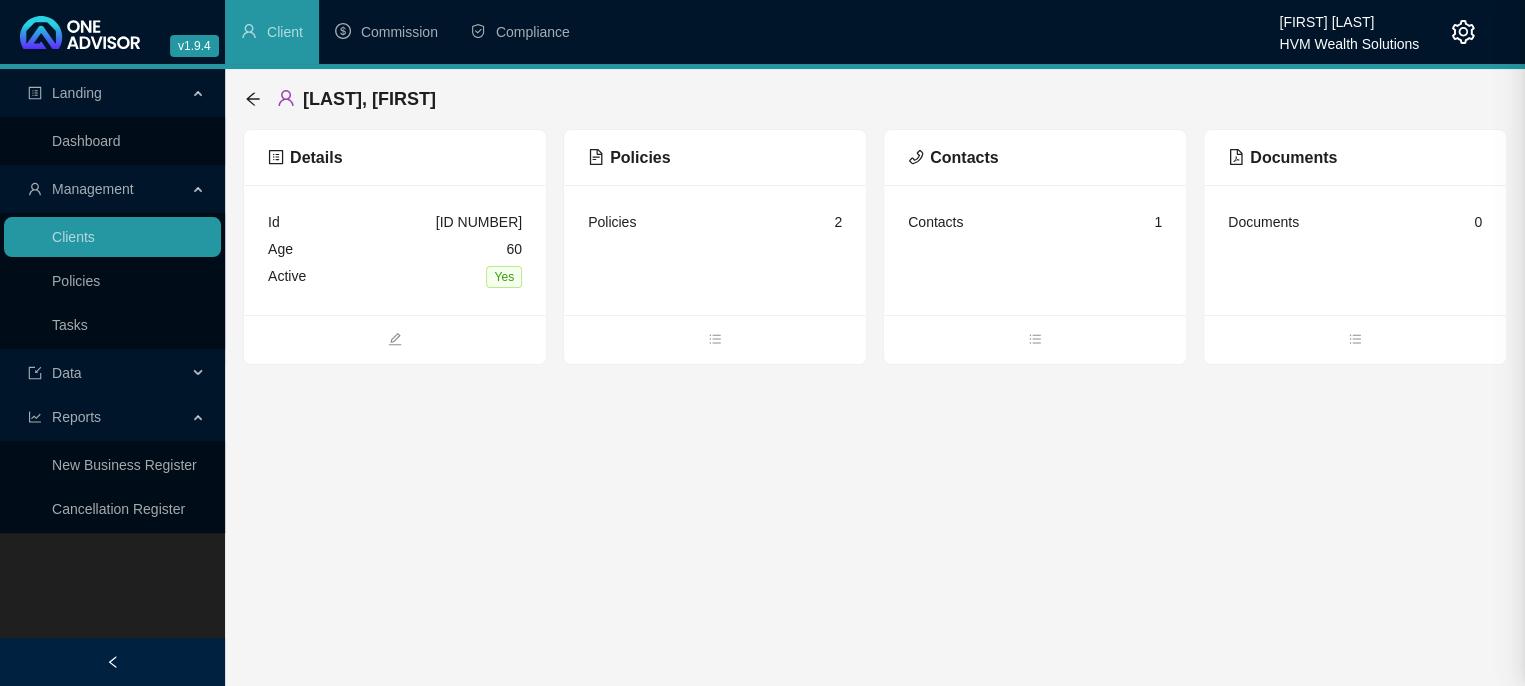 click at bounding box center [762, 343] 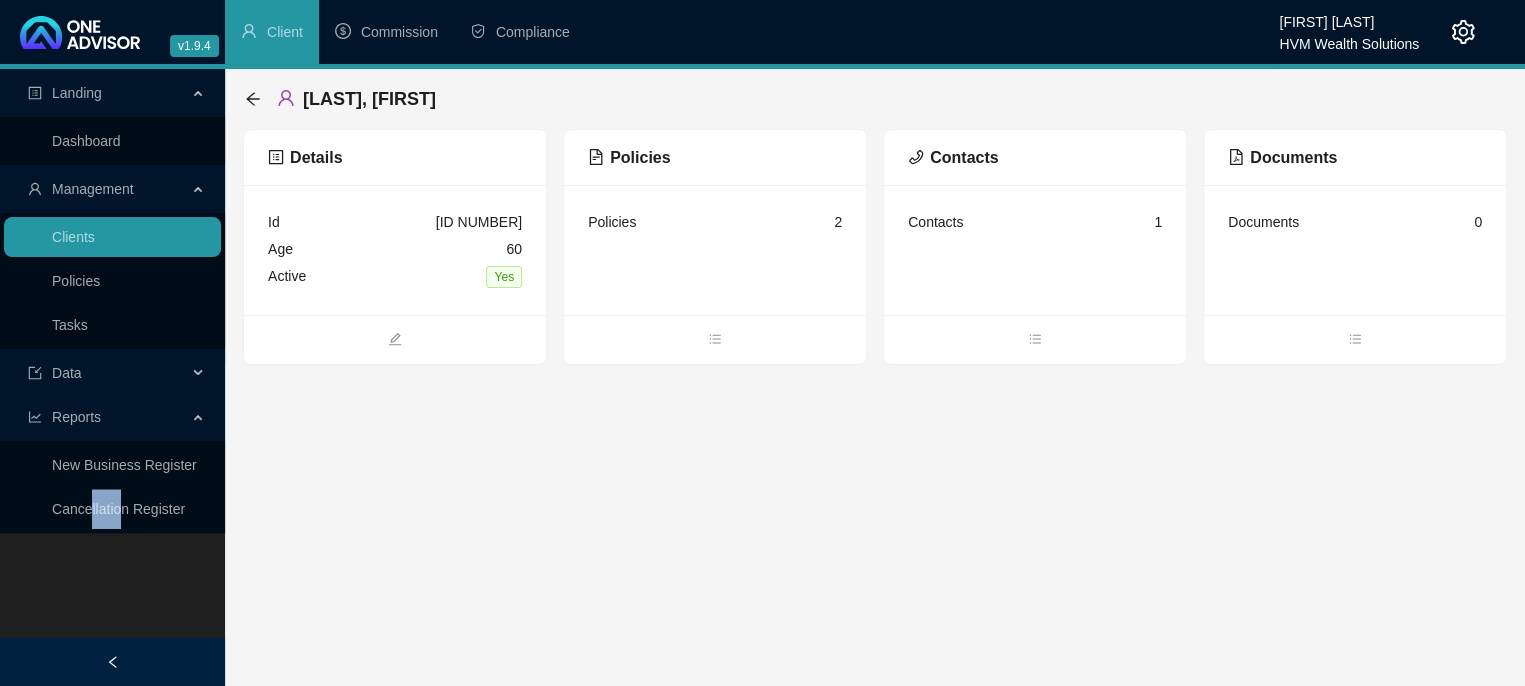 click on "Landing Dashboard Management Clients Policies Tasks Data Reports New Business Register Cancellation Register" at bounding box center (112, 412) 